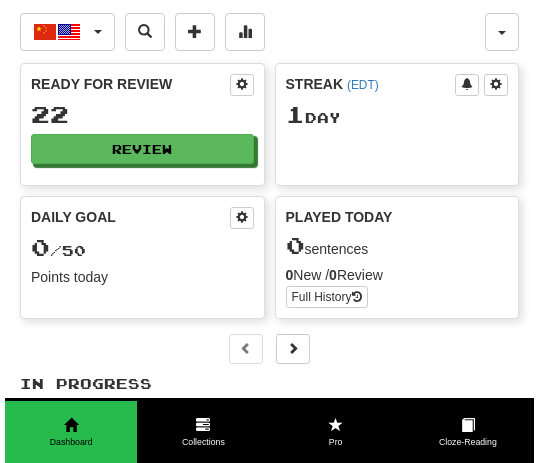 scroll, scrollTop: 0, scrollLeft: 0, axis: both 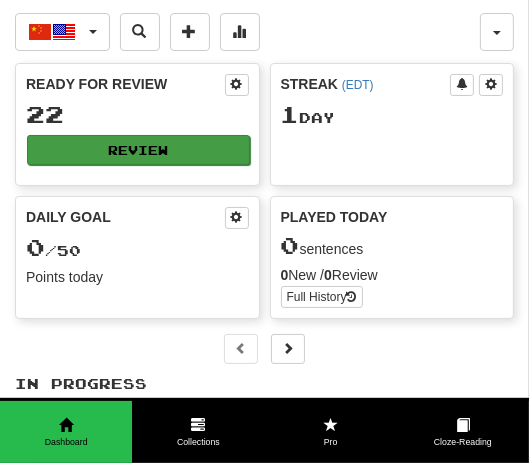 click on "Review" at bounding box center (138, 150) 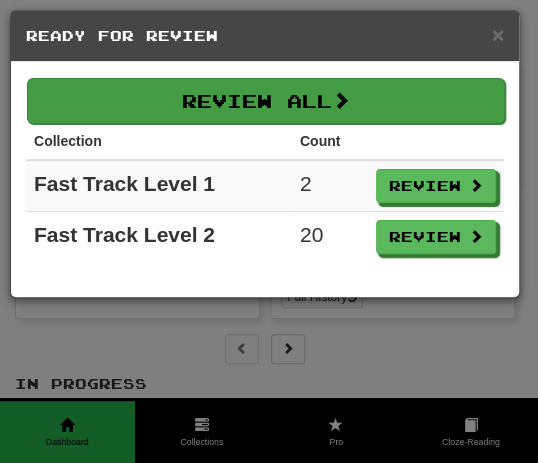 click on "Review All" at bounding box center [266, 101] 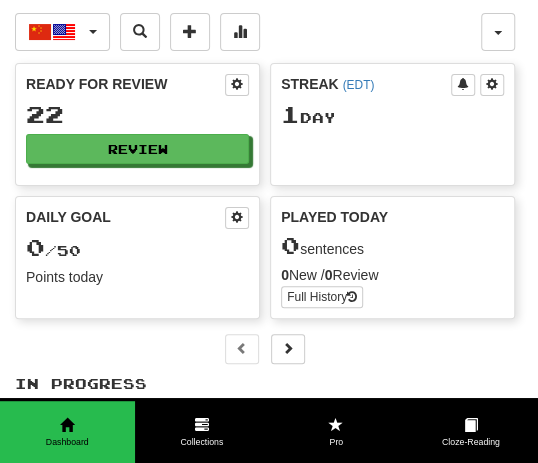 select on "**" 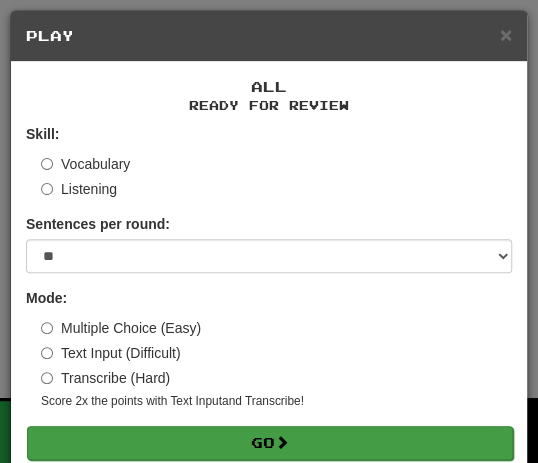 click on "Go" at bounding box center [270, 443] 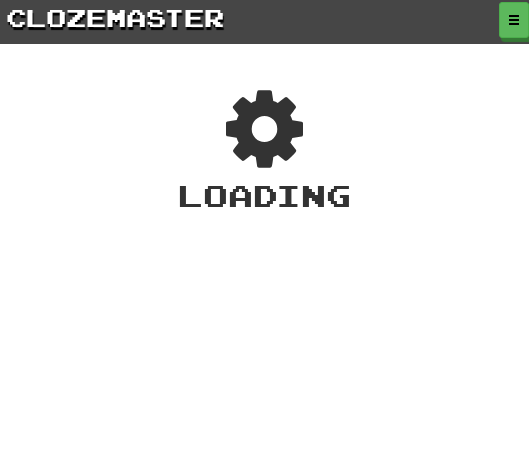 scroll, scrollTop: 0, scrollLeft: 0, axis: both 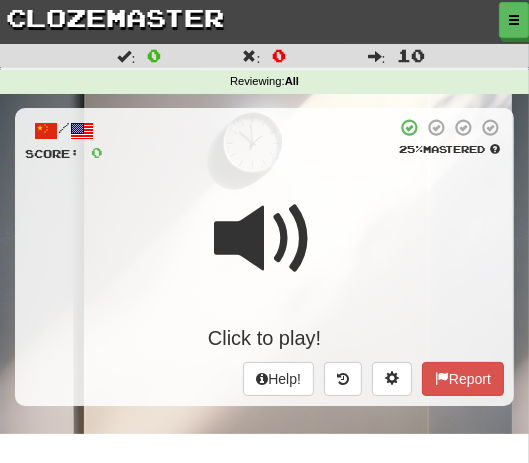 click on "Click to play!" at bounding box center [264, 266] 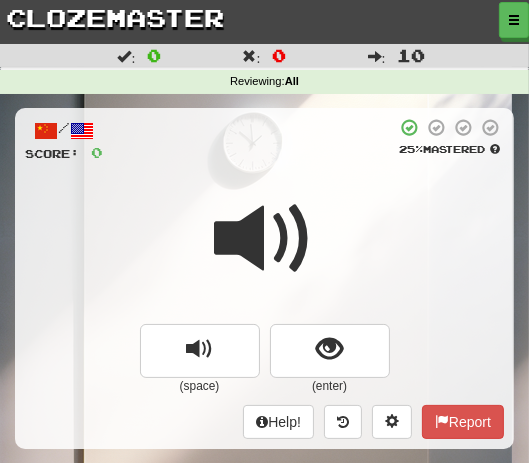 click at bounding box center [264, 252] 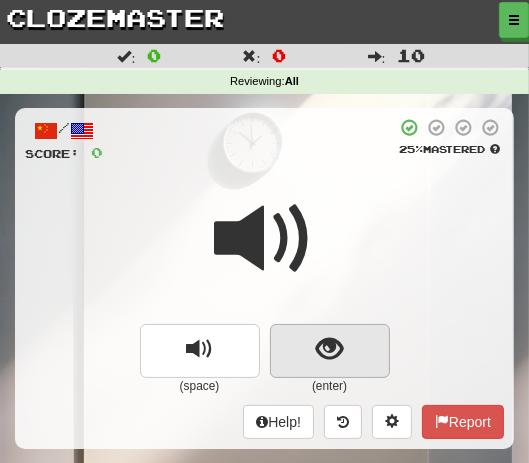 click at bounding box center (330, 351) 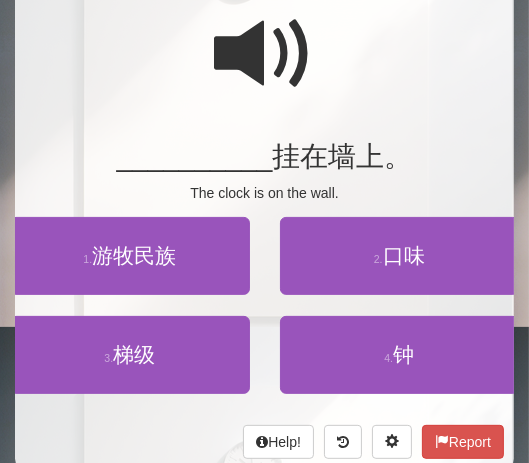 scroll, scrollTop: 194, scrollLeft: 0, axis: vertical 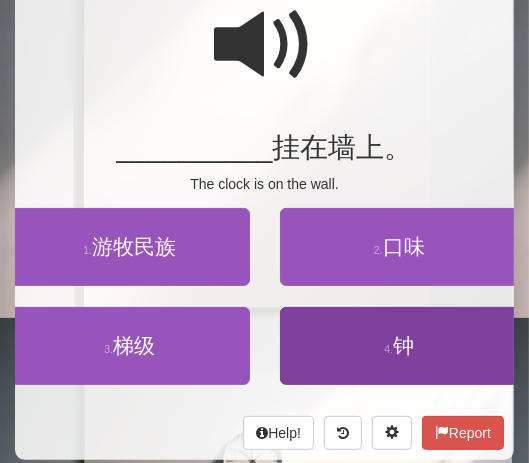 click on "钟" at bounding box center [403, 345] 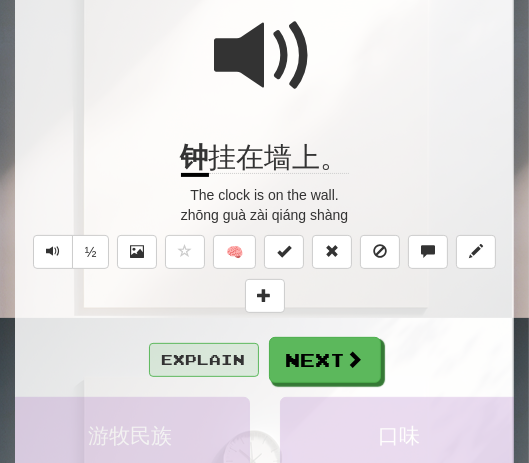 click on "Explain" at bounding box center [204, 360] 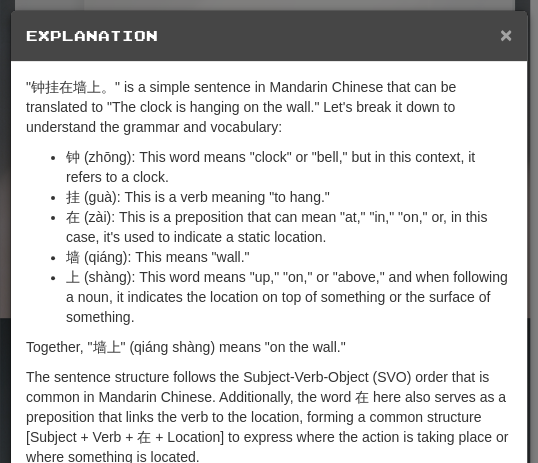 click on "×" at bounding box center [506, 34] 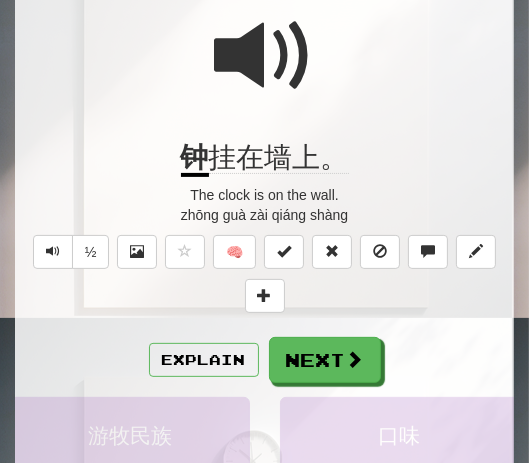 click on "挂在墙上。" 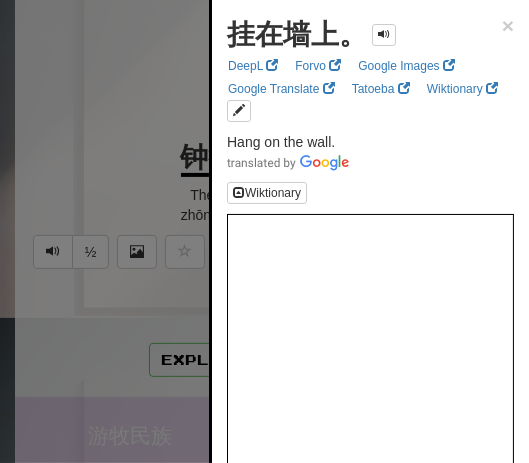 click at bounding box center (264, 231) 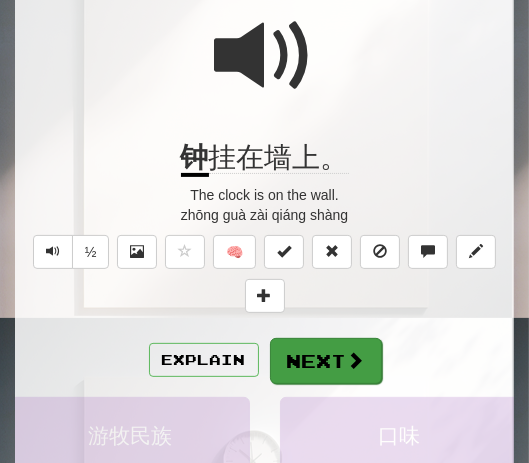 click on "Next" at bounding box center (326, 361) 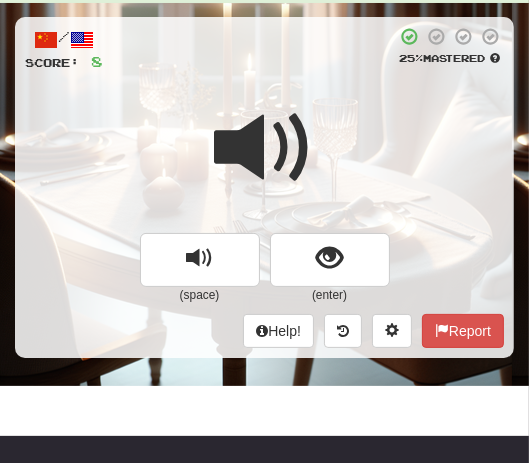 scroll, scrollTop: 88, scrollLeft: 0, axis: vertical 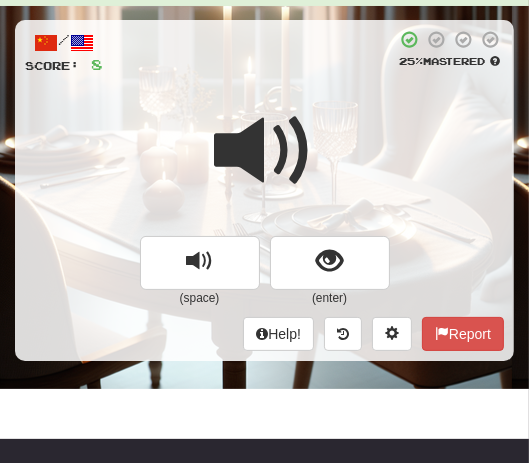 click at bounding box center [265, 151] 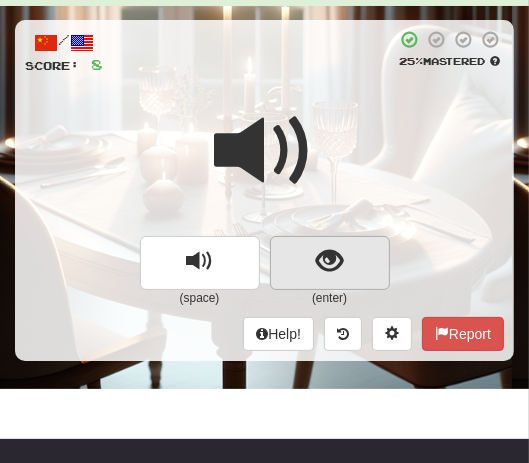 click at bounding box center [329, 261] 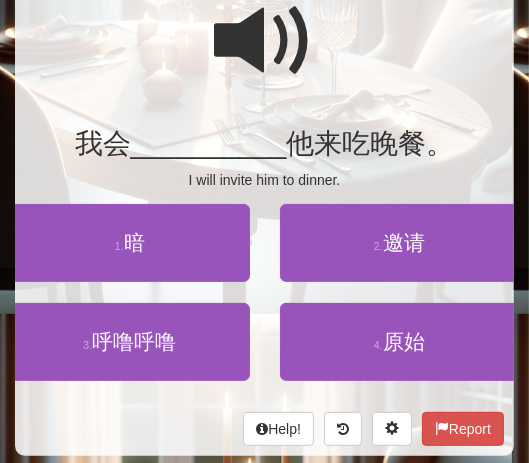 scroll, scrollTop: 200, scrollLeft: 0, axis: vertical 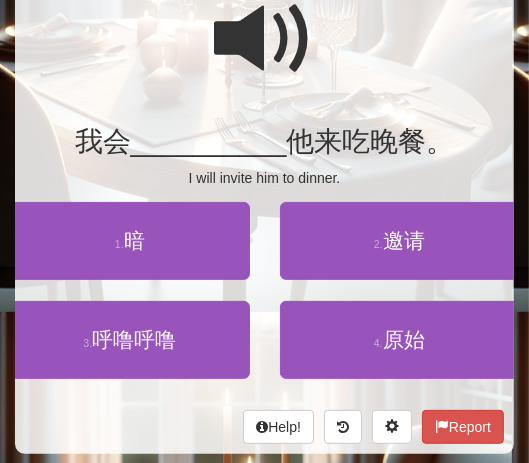 click at bounding box center (264, 52) 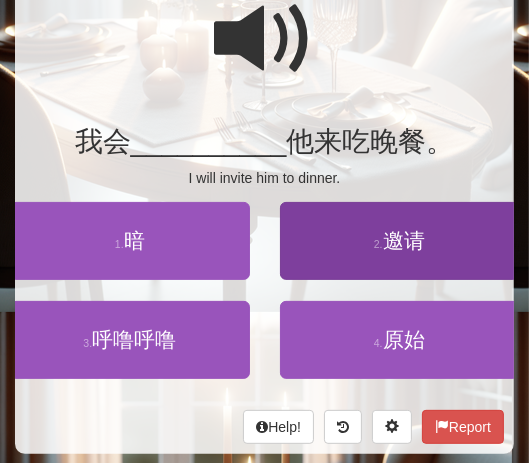 click on "邀请" at bounding box center (404, 240) 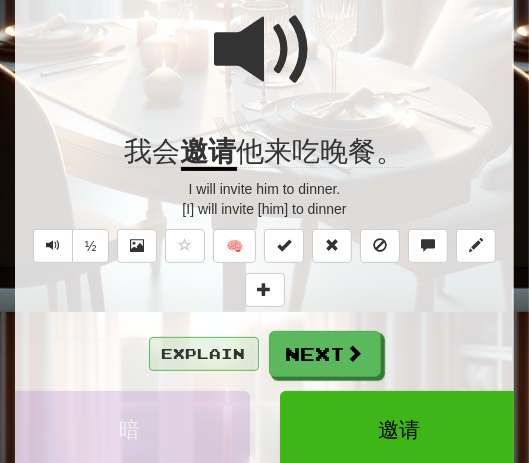 click on "Explain" at bounding box center [204, 354] 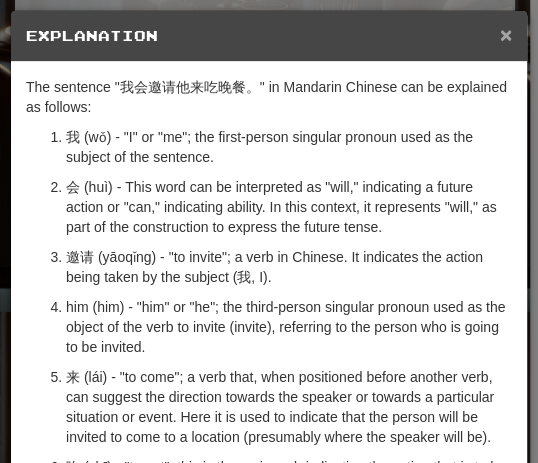 click on "×" at bounding box center [506, 34] 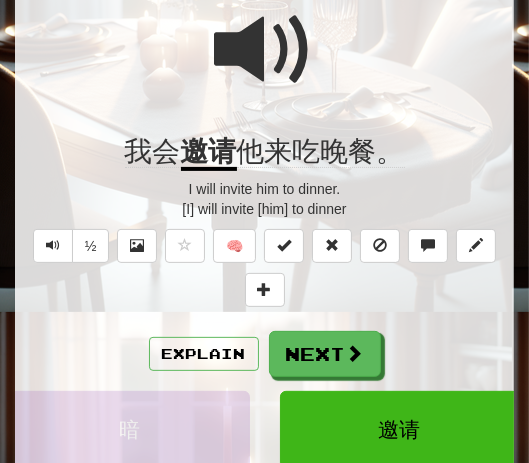 click at bounding box center (265, 50) 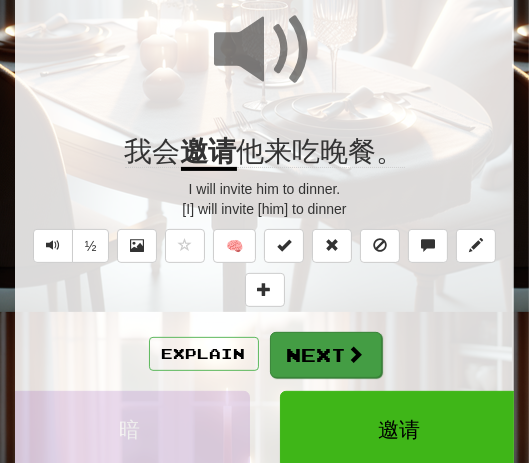 click on "Next" at bounding box center [326, 355] 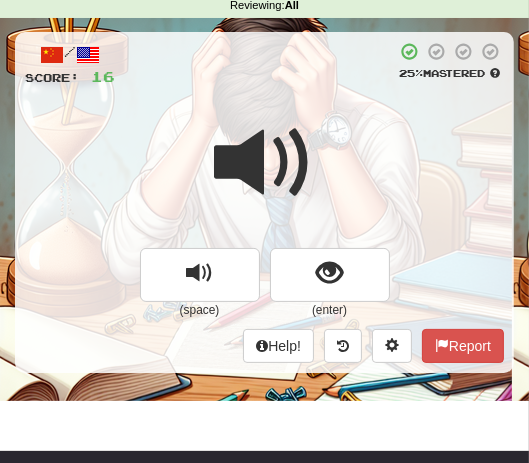 scroll, scrollTop: 69, scrollLeft: 0, axis: vertical 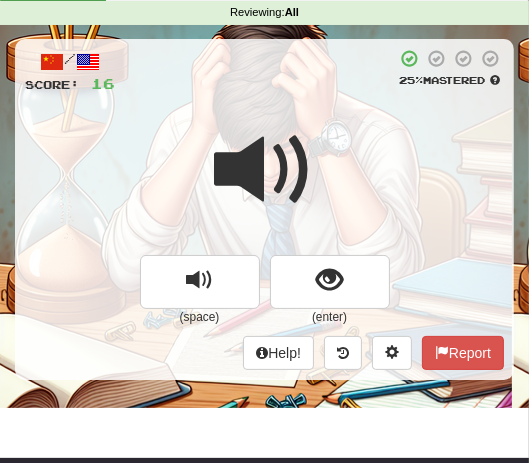 click at bounding box center (264, 183) 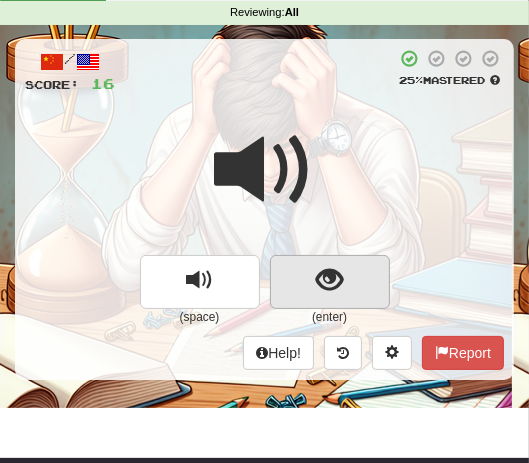 click at bounding box center (329, 280) 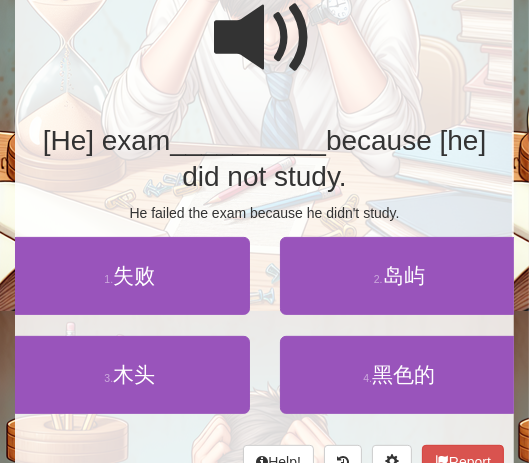 scroll, scrollTop: 202, scrollLeft: 0, axis: vertical 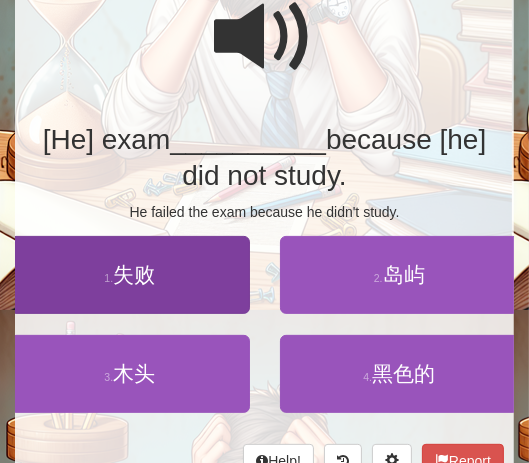 click on "失败" at bounding box center [134, 274] 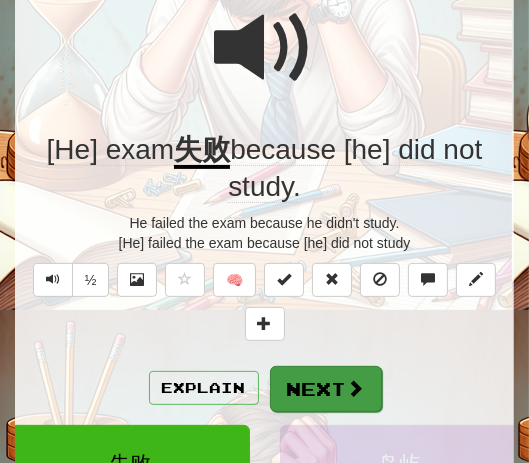 click on "Next" at bounding box center (326, 389) 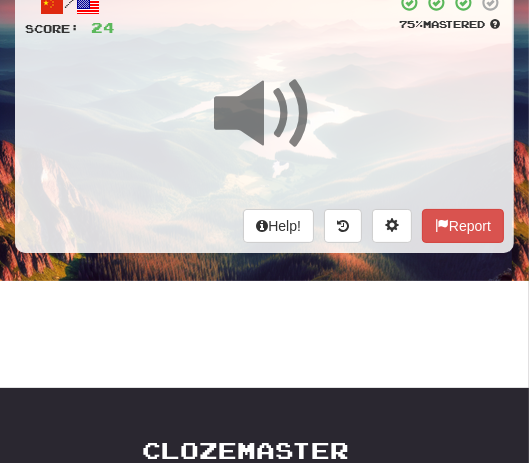 scroll, scrollTop: 111, scrollLeft: 0, axis: vertical 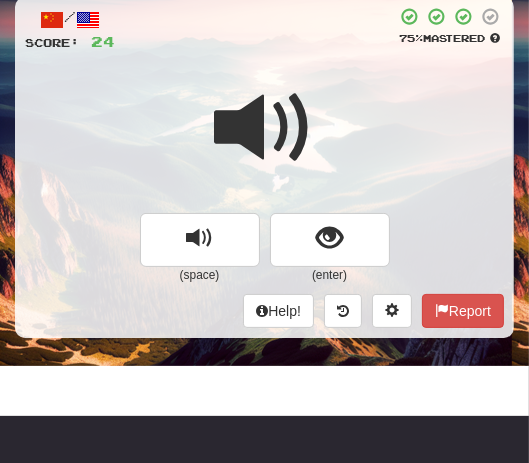 click at bounding box center [264, 141] 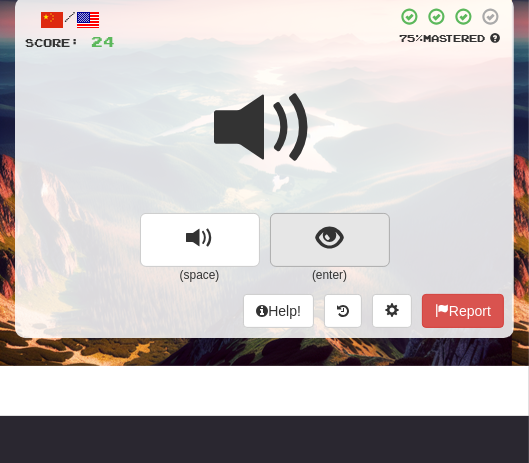 click at bounding box center [329, 238] 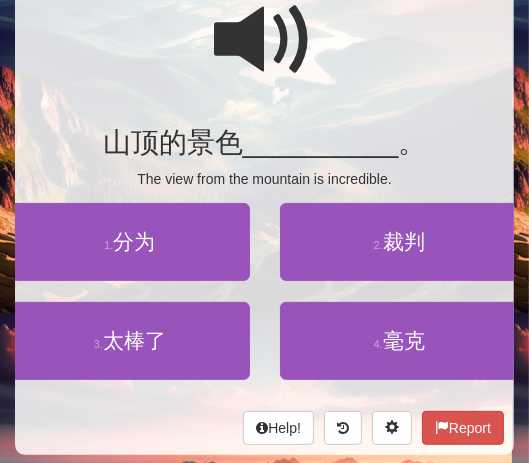 scroll, scrollTop: 202, scrollLeft: 0, axis: vertical 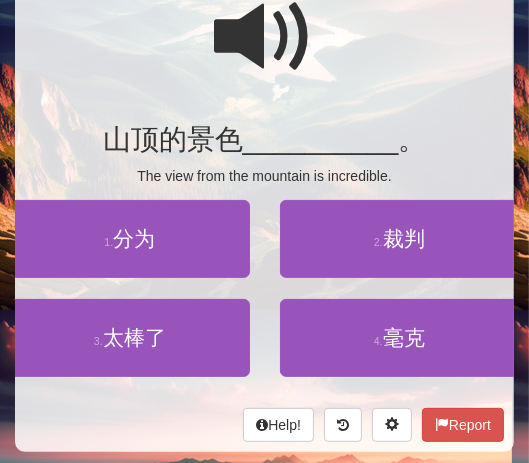 click at bounding box center [265, 37] 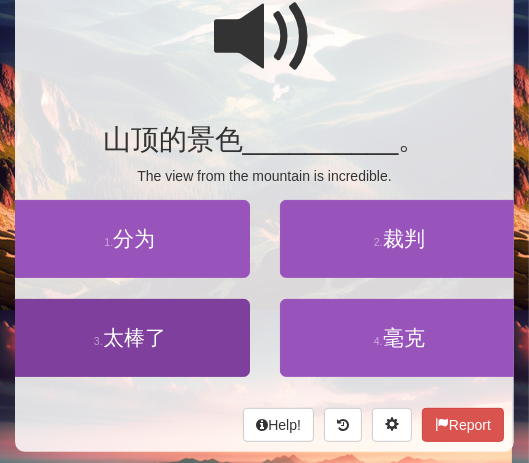 click on "太棒了" at bounding box center [134, 337] 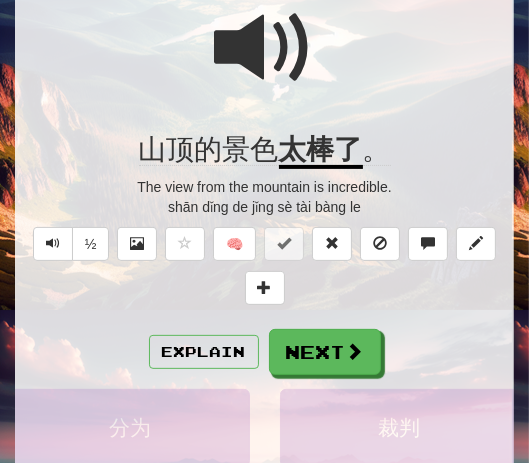 click at bounding box center [265, 48] 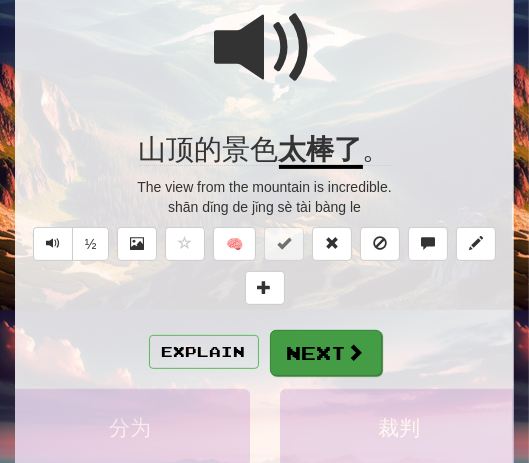 click on "Next" at bounding box center (326, 353) 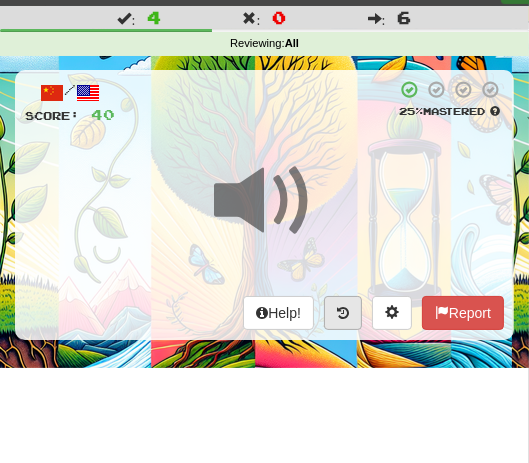 scroll, scrollTop: 36, scrollLeft: 0, axis: vertical 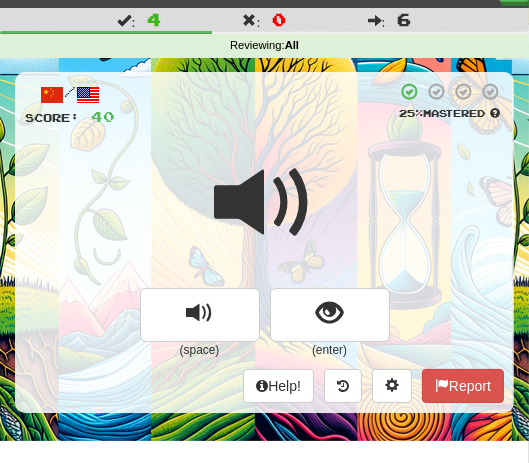 click on "/  Score:   40 25 %  Mastered (space) (enter)  Help!  Report" at bounding box center (264, 242) 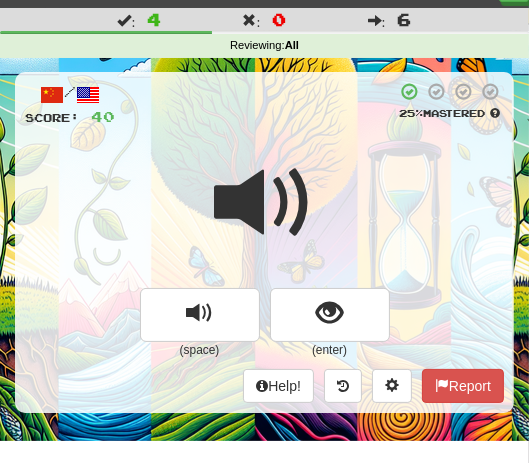 click at bounding box center [265, 203] 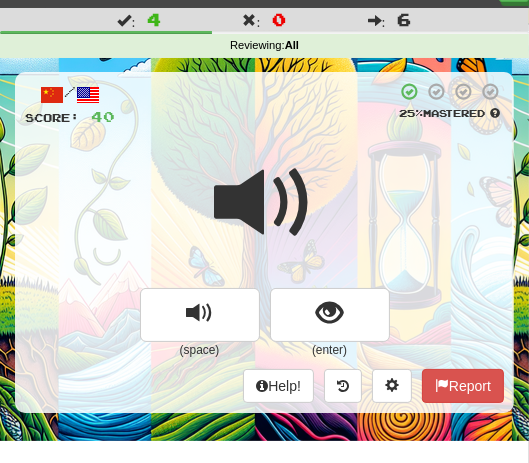 click at bounding box center [265, 203] 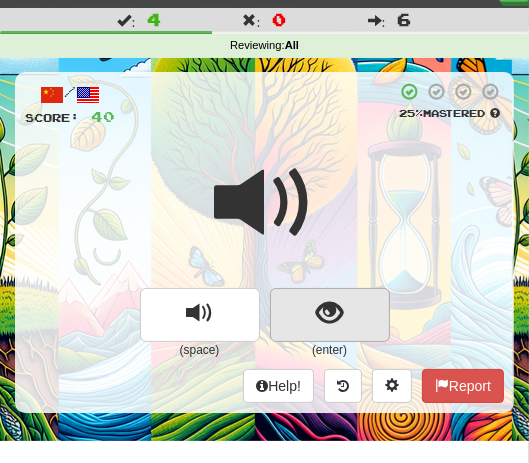 click at bounding box center (329, 313) 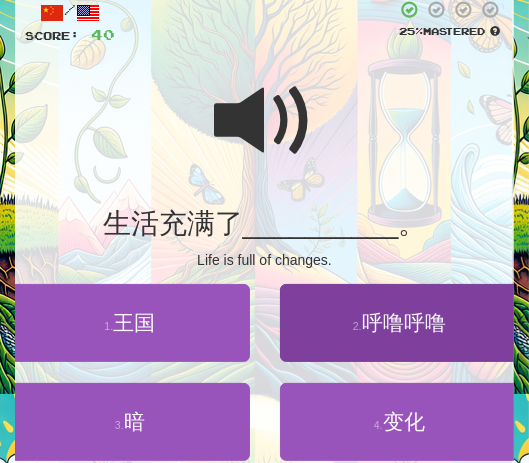 scroll, scrollTop: 109, scrollLeft: 0, axis: vertical 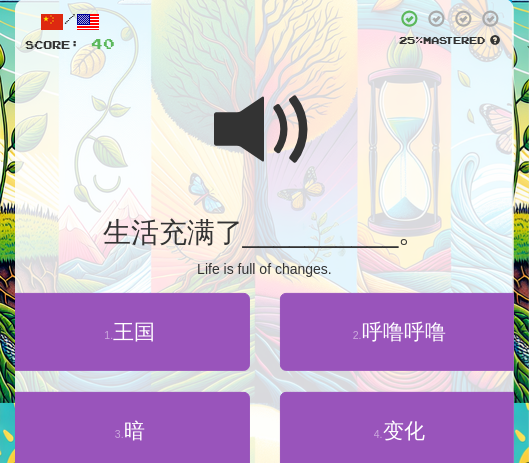 click at bounding box center (265, 130) 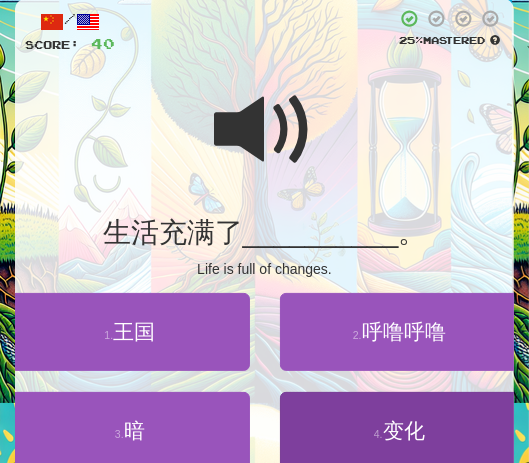 click on "4 .  变化" at bounding box center [400, 431] 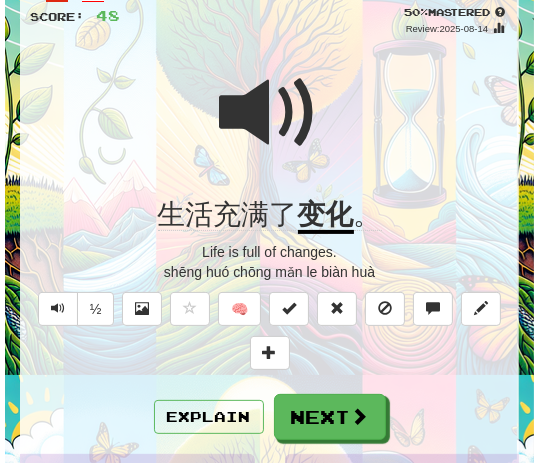 scroll, scrollTop: 150, scrollLeft: 0, axis: vertical 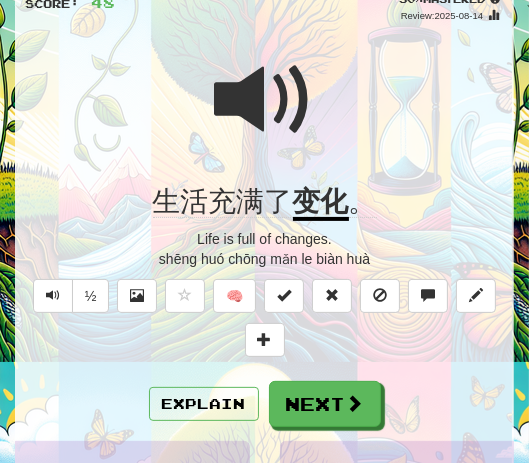 click at bounding box center [265, 100] 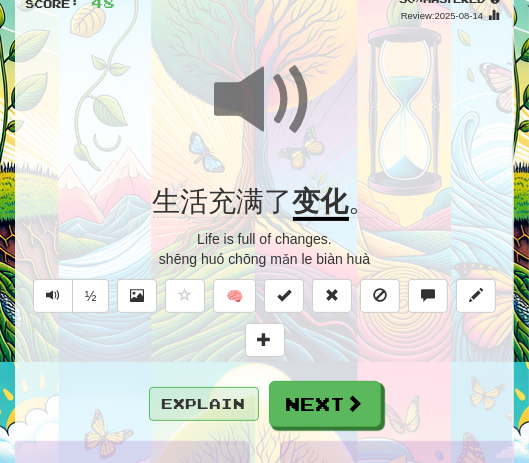 click on "Explain" at bounding box center (204, 404) 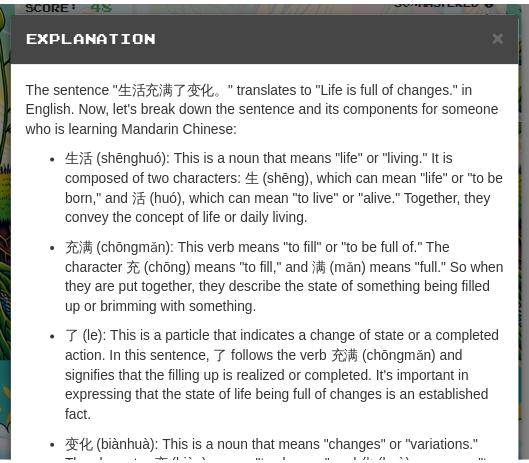 scroll, scrollTop: 0, scrollLeft: 0, axis: both 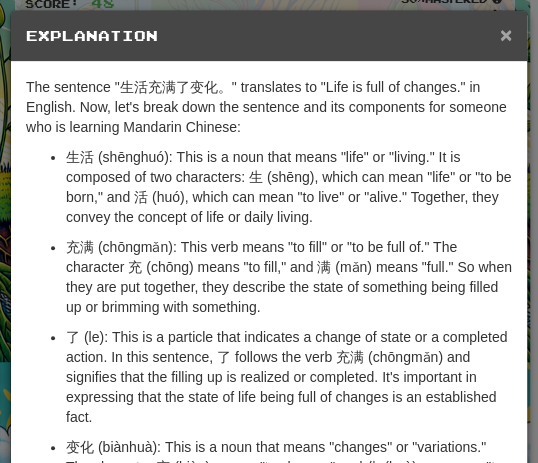click on "×" at bounding box center (506, 34) 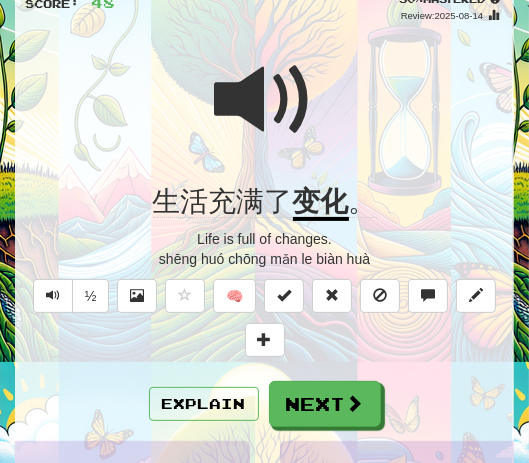 click at bounding box center [265, 100] 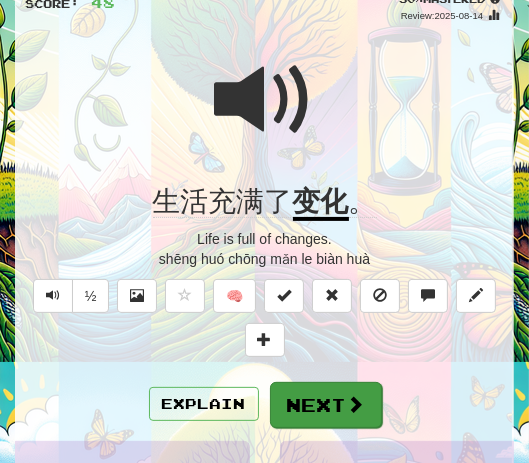 click on "Next" at bounding box center [326, 405] 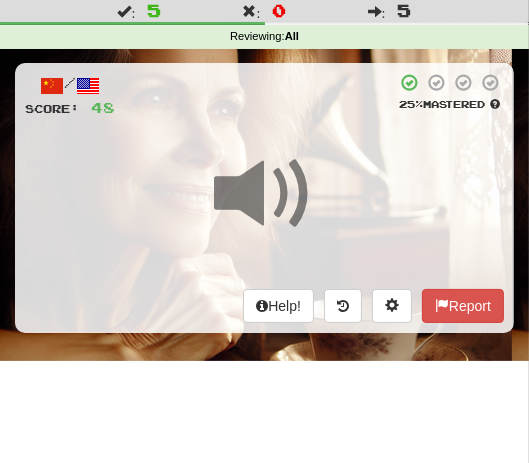 scroll, scrollTop: 44, scrollLeft: 0, axis: vertical 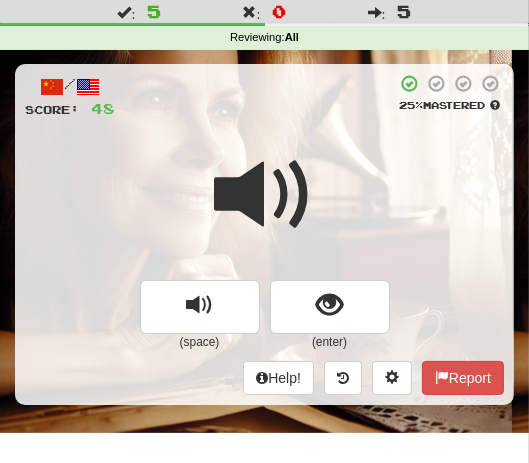 click at bounding box center (265, 195) 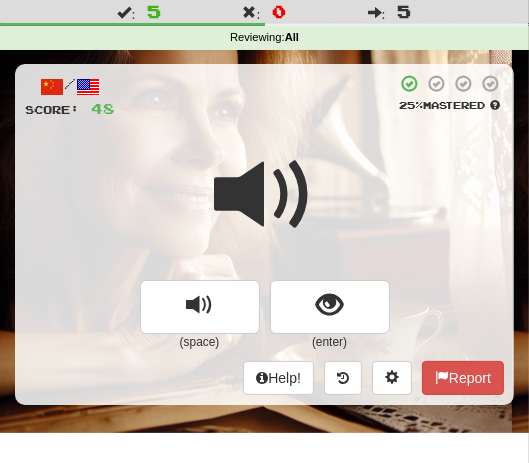 click at bounding box center (265, 195) 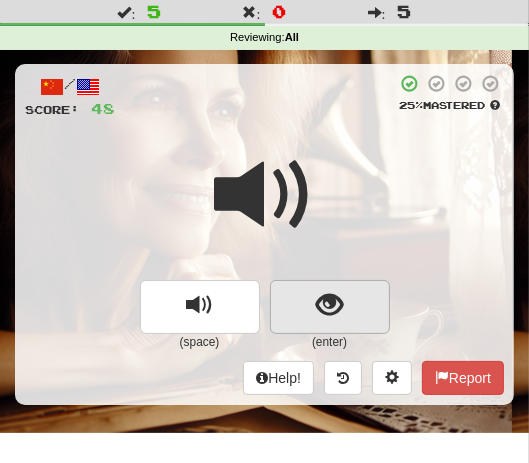 click at bounding box center [329, 305] 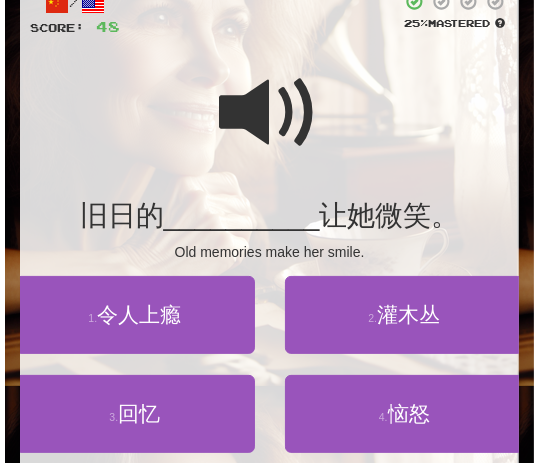 scroll, scrollTop: 146, scrollLeft: 0, axis: vertical 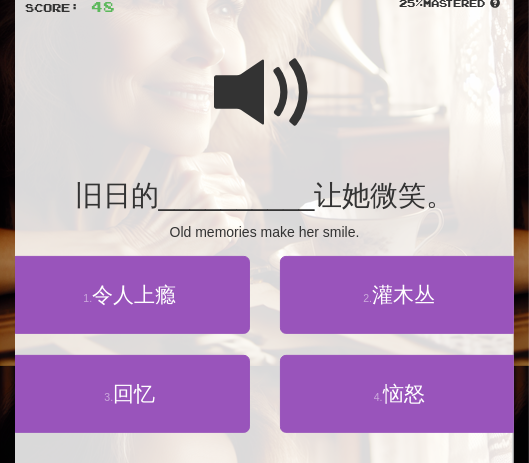 click at bounding box center [265, 93] 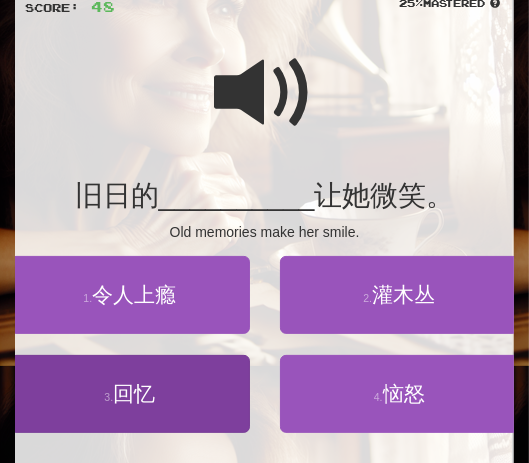 click on "回忆" at bounding box center [134, 393] 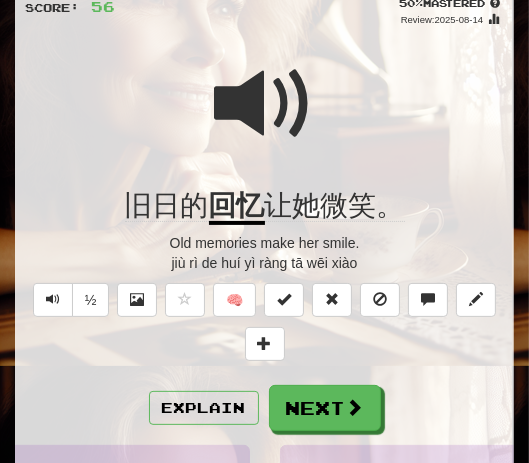 click at bounding box center [265, 104] 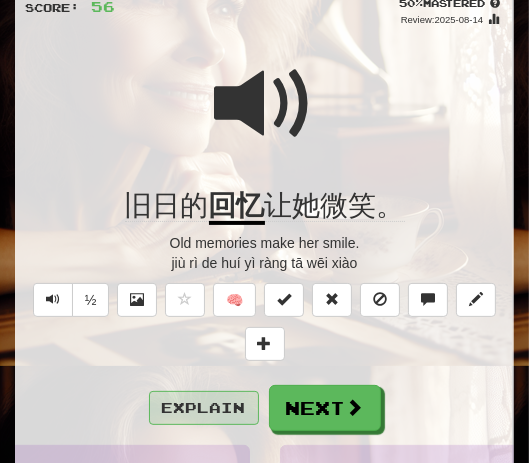 click on "Explain" at bounding box center [204, 408] 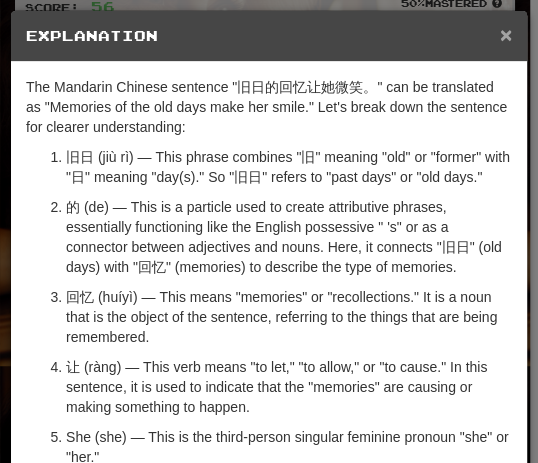 click on "×" at bounding box center (506, 34) 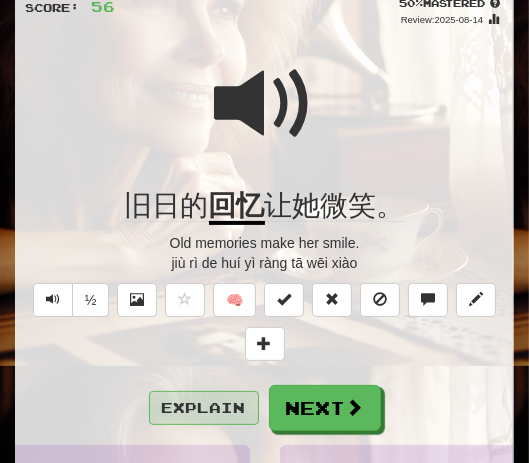 click on "Explain" at bounding box center [204, 408] 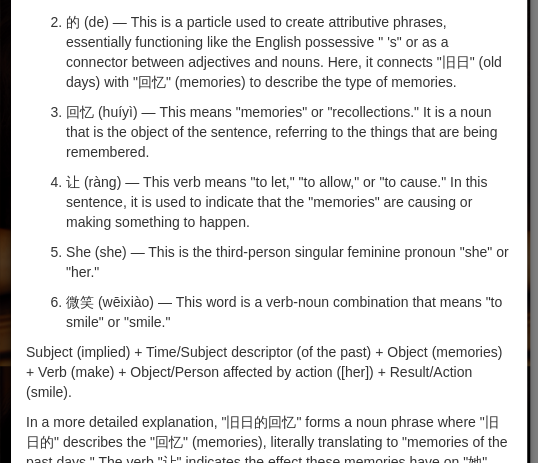 scroll, scrollTop: 186, scrollLeft: 0, axis: vertical 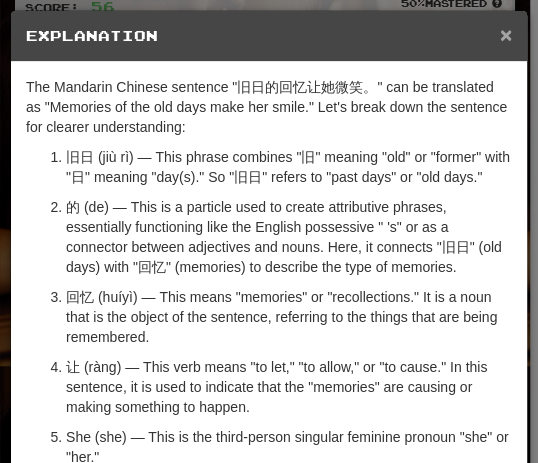 click on "×" at bounding box center [506, 34] 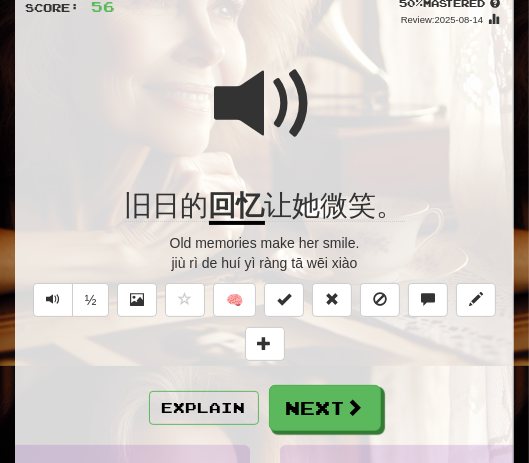 click at bounding box center (265, 104) 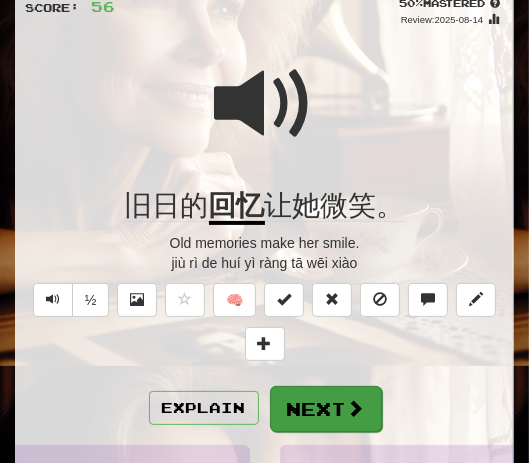 click on "Next" at bounding box center (326, 409) 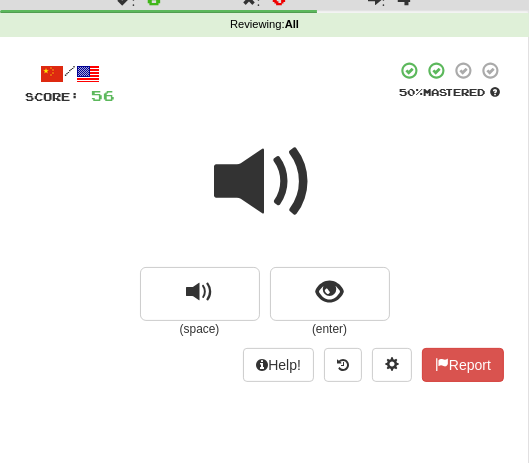 scroll, scrollTop: 53, scrollLeft: 0, axis: vertical 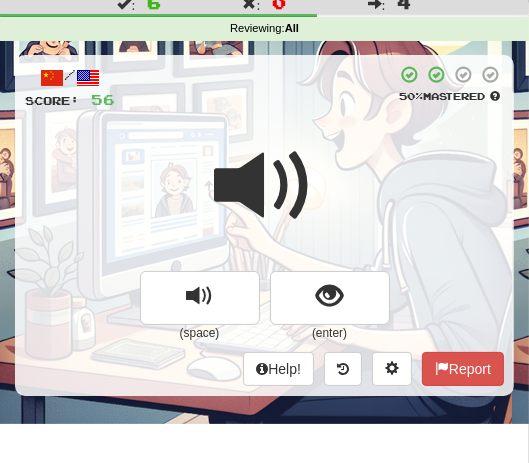 click at bounding box center [264, 199] 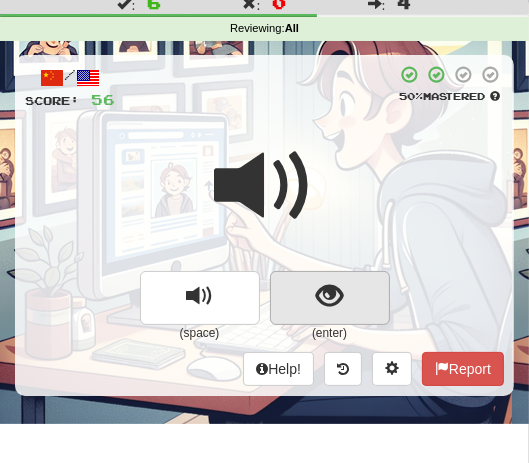 click at bounding box center [329, 296] 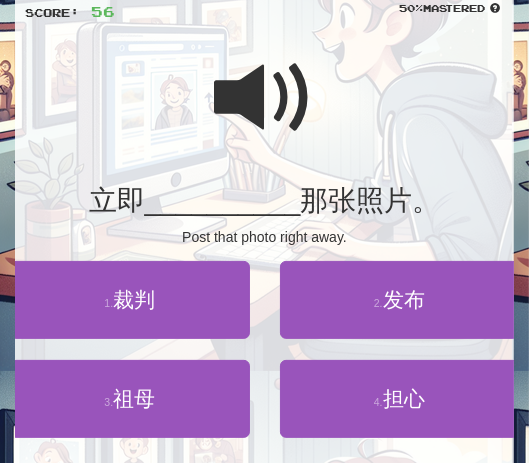 scroll, scrollTop: 147, scrollLeft: 0, axis: vertical 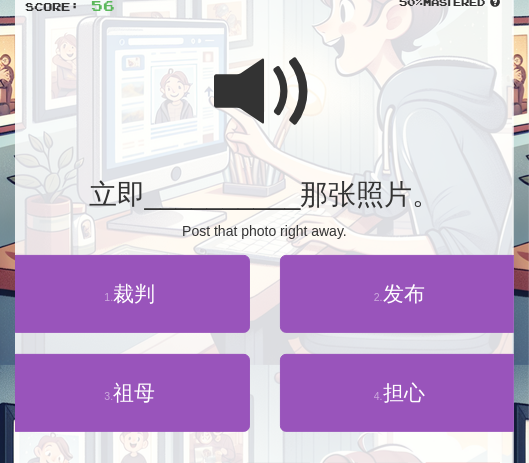 click at bounding box center [265, 92] 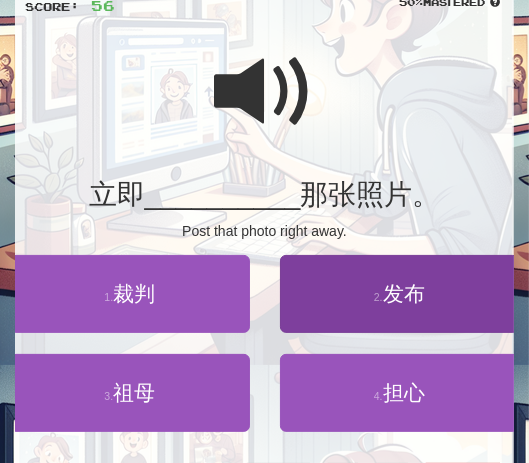click on "2 .  发布" at bounding box center (400, 294) 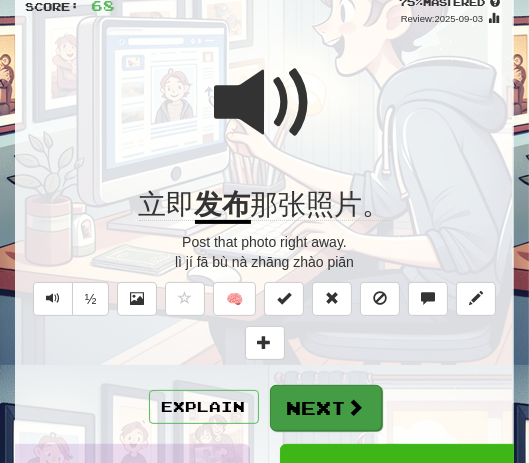 click on "Next" at bounding box center [326, 408] 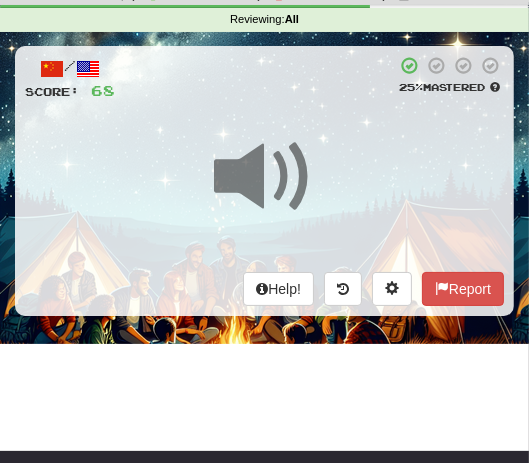 scroll, scrollTop: 52, scrollLeft: 0, axis: vertical 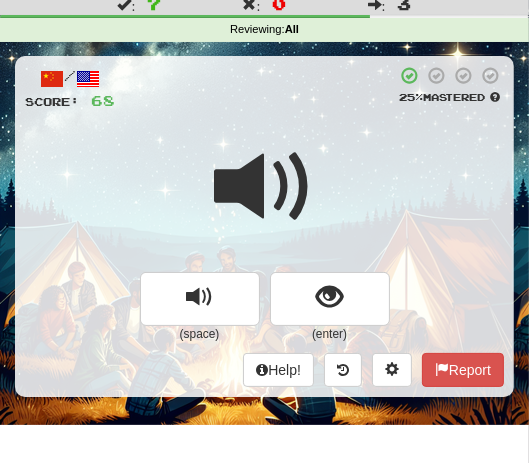 click at bounding box center [264, 200] 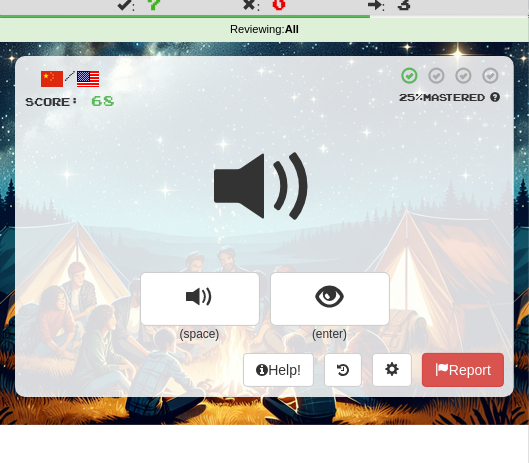 click at bounding box center [264, 200] 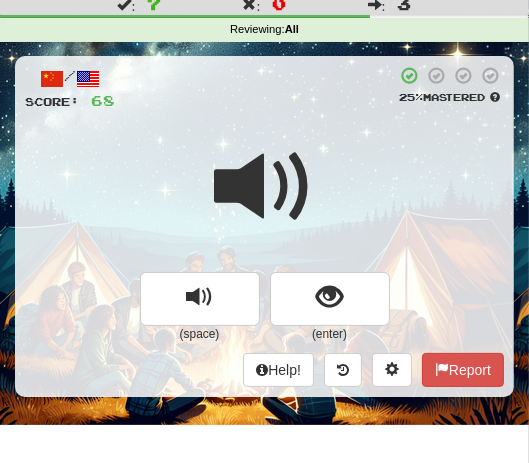 click at bounding box center (265, 187) 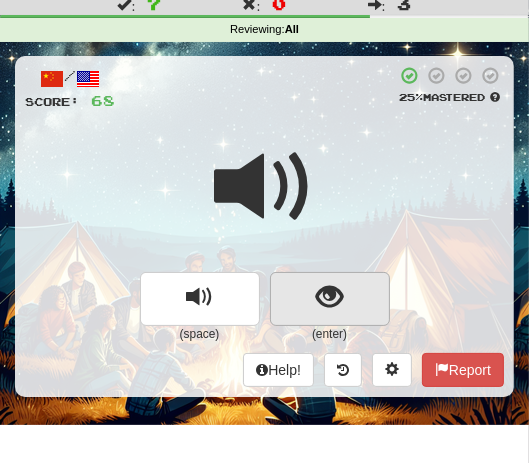 click at bounding box center [329, 297] 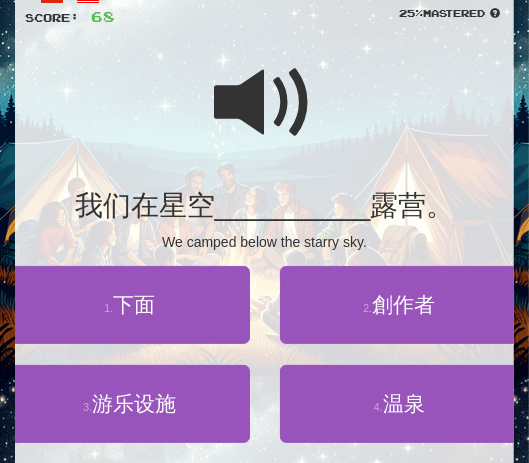 scroll, scrollTop: 140, scrollLeft: 0, axis: vertical 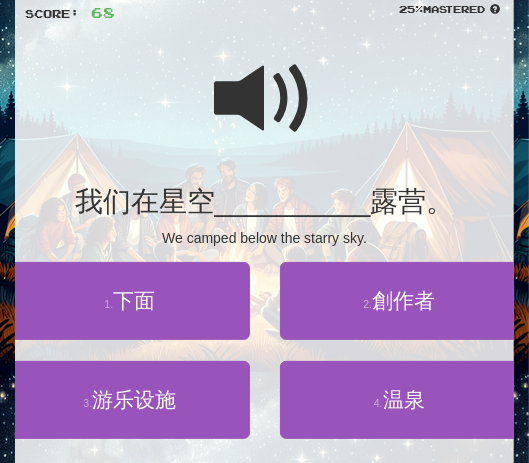 click at bounding box center (265, 99) 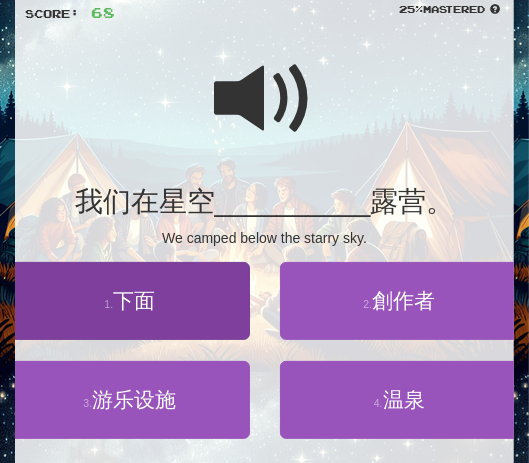 click on "下面" at bounding box center (134, 300) 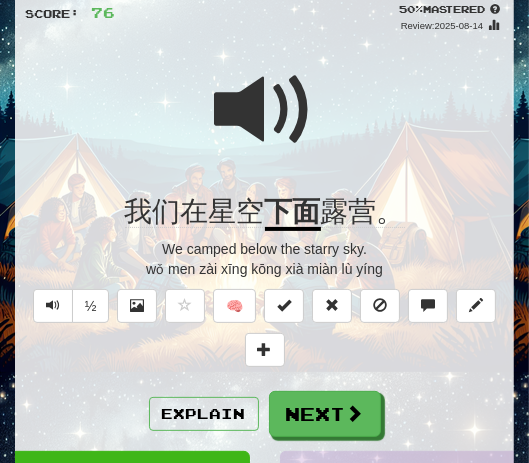 click at bounding box center (265, 110) 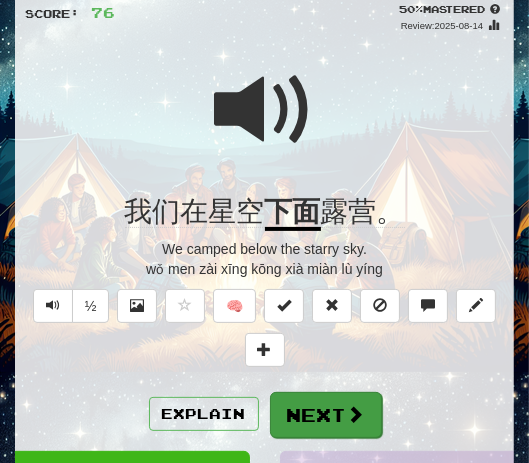 click on "Next" at bounding box center (326, 415) 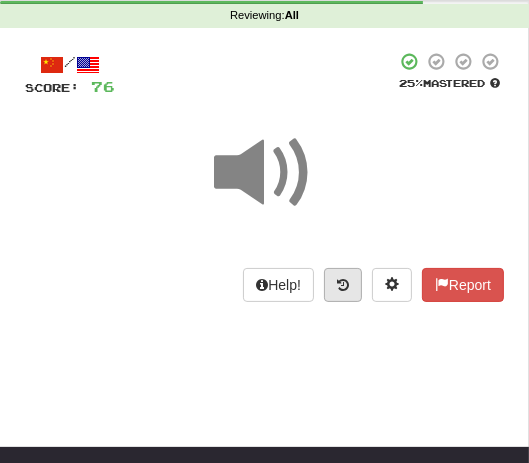 scroll, scrollTop: 89, scrollLeft: 0, axis: vertical 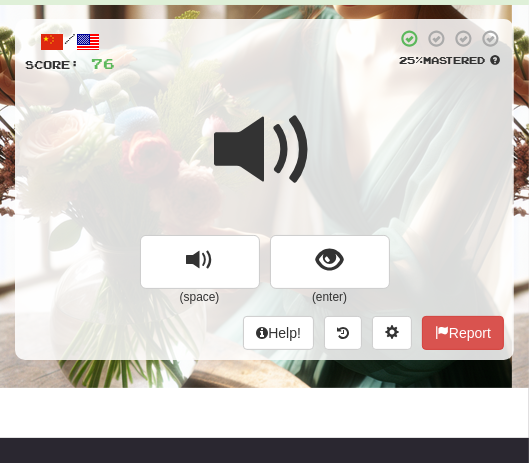 click at bounding box center [264, 163] 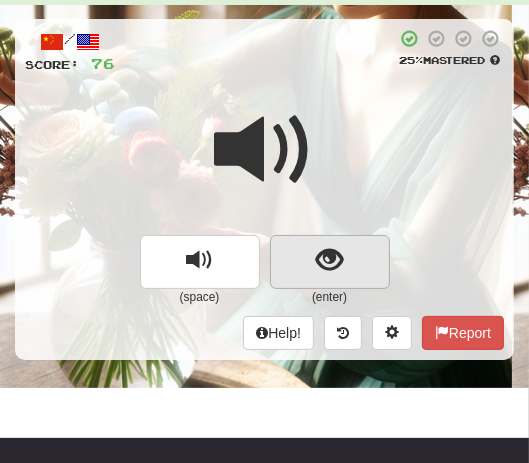 click at bounding box center (329, 260) 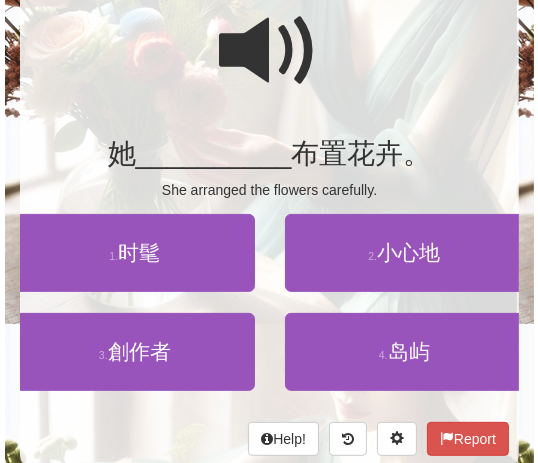scroll, scrollTop: 193, scrollLeft: 0, axis: vertical 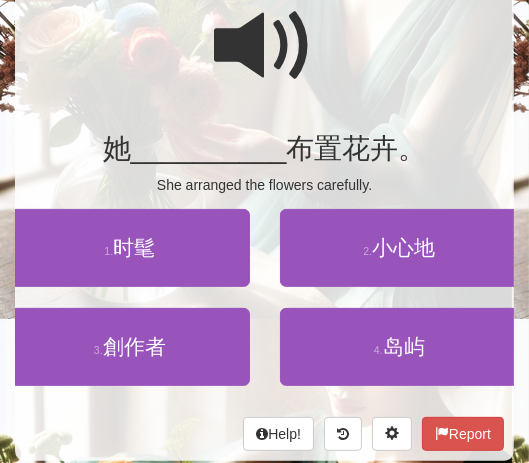 click at bounding box center [265, 46] 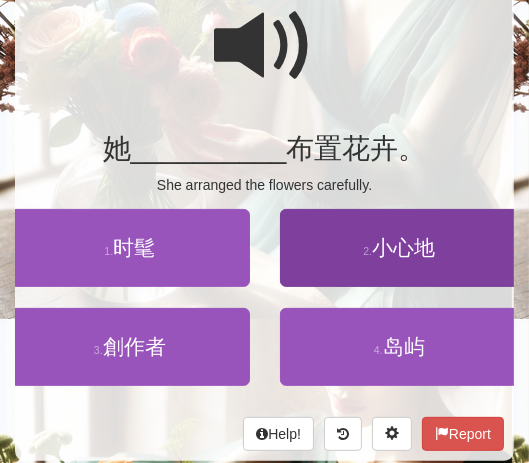 click on "小心地" at bounding box center [403, 247] 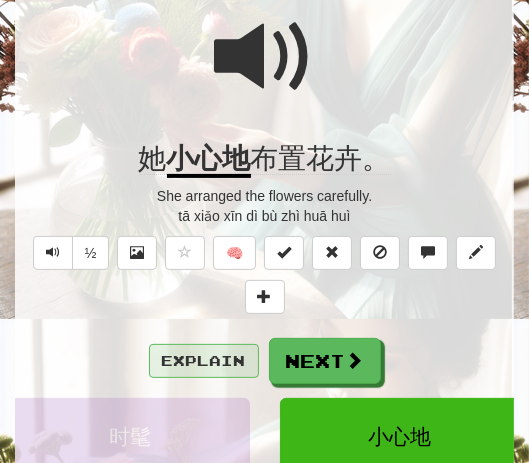 click on "Explain" at bounding box center (204, 361) 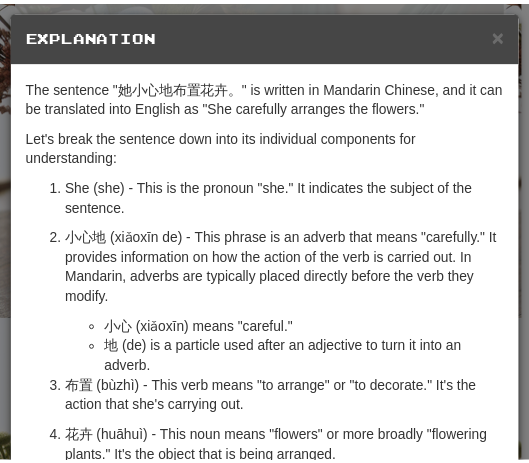 scroll, scrollTop: 0, scrollLeft: 0, axis: both 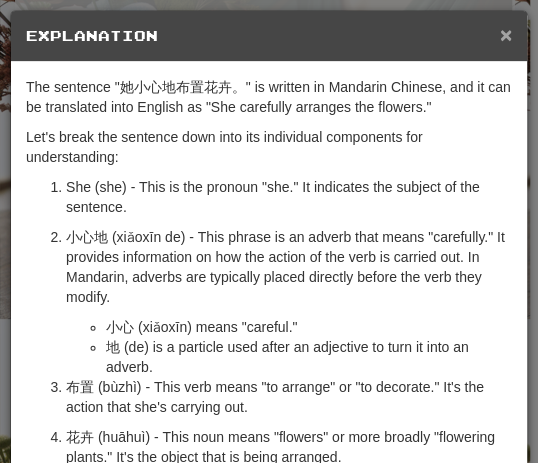 click on "×" at bounding box center [506, 34] 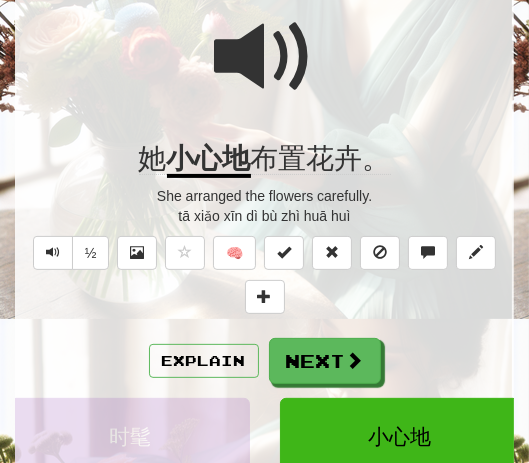 click at bounding box center (265, 57) 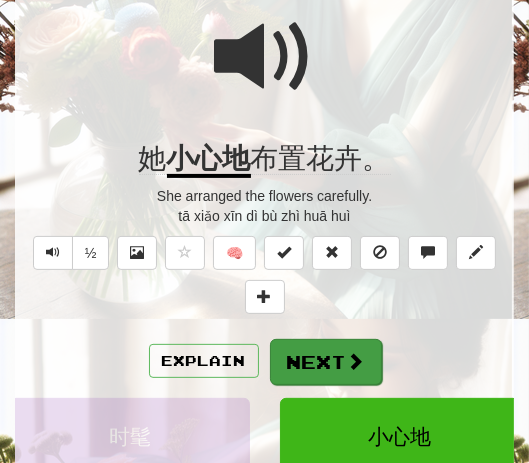 click on "Next" at bounding box center (326, 362) 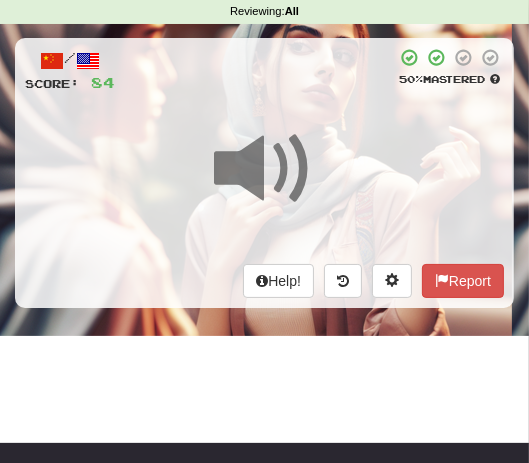 scroll, scrollTop: 42, scrollLeft: 0, axis: vertical 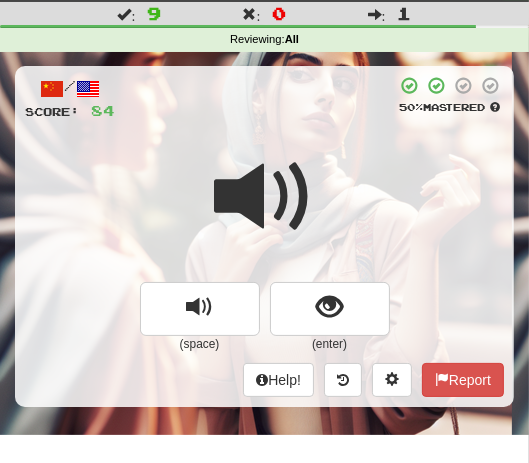 click at bounding box center [264, 210] 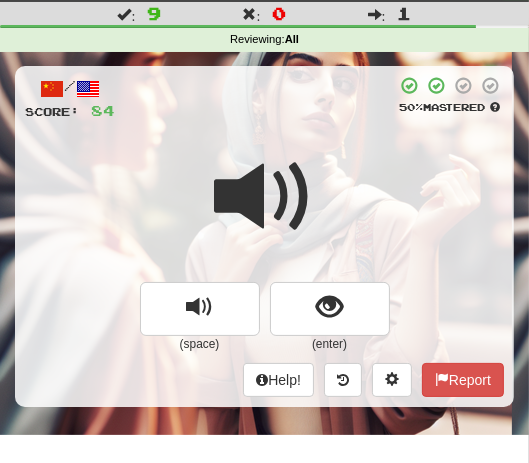 click at bounding box center (265, 197) 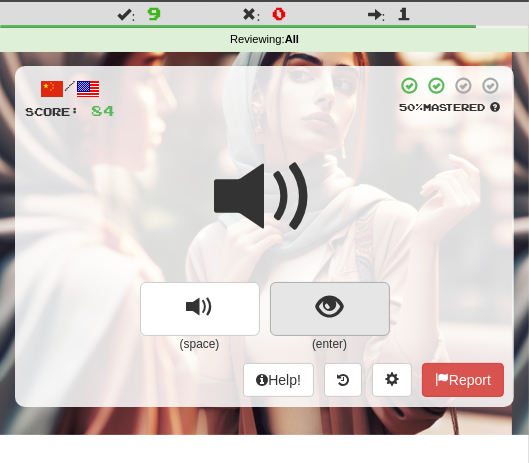 click at bounding box center (329, 307) 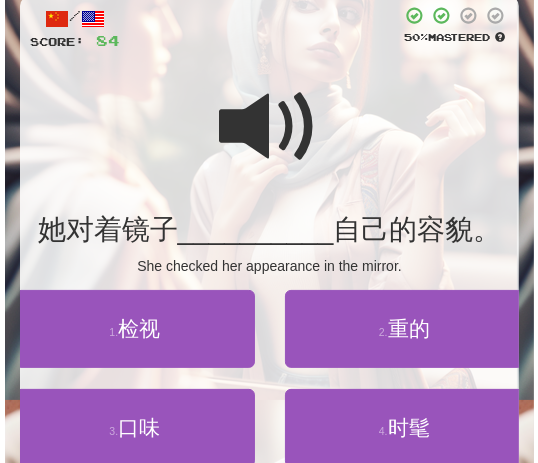 scroll, scrollTop: 142, scrollLeft: 0, axis: vertical 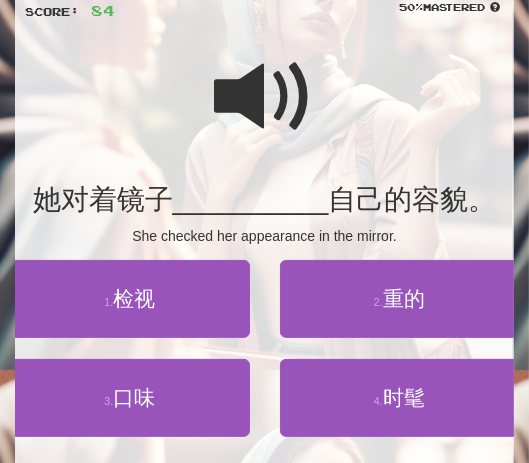 click at bounding box center (265, 97) 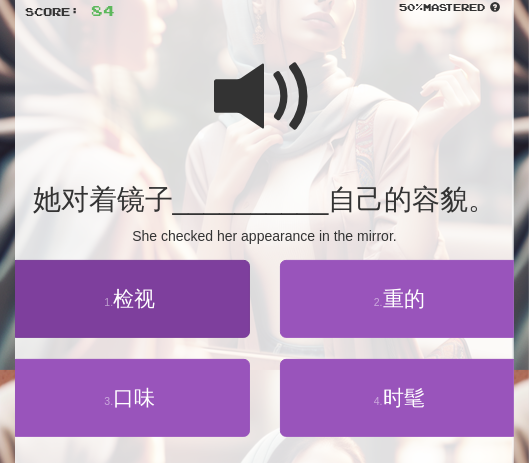 click on "检视" at bounding box center (134, 298) 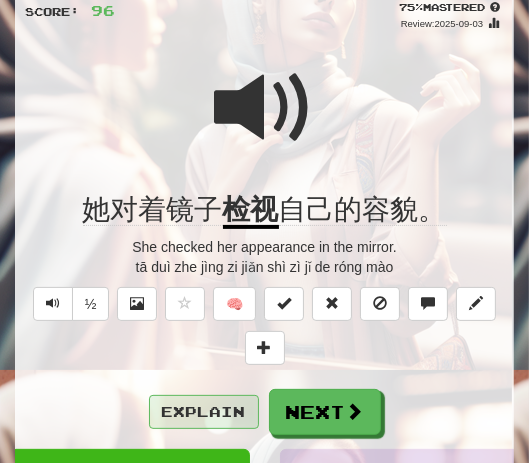 click on "Explain" at bounding box center [204, 412] 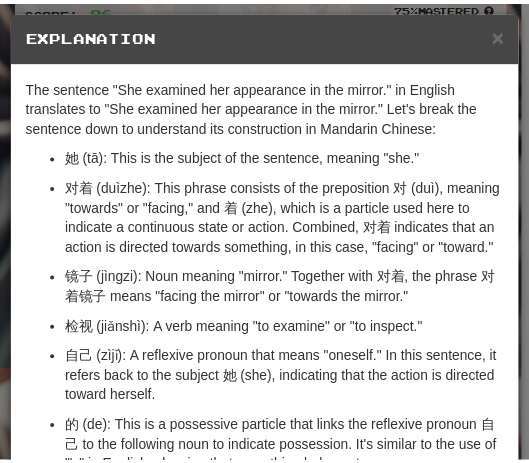 scroll, scrollTop: 0, scrollLeft: 0, axis: both 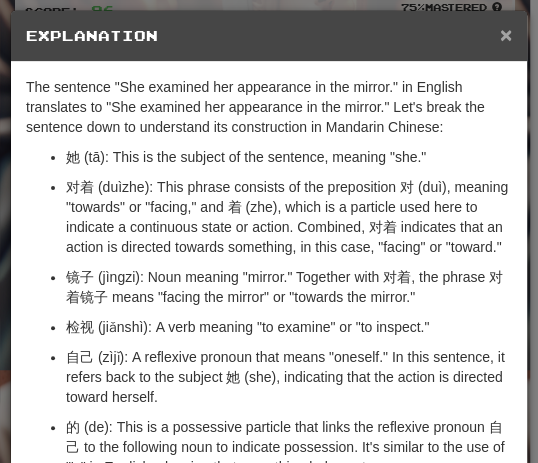 click on "×" at bounding box center [506, 34] 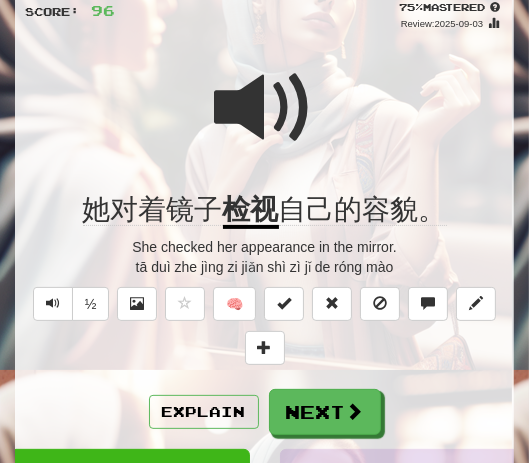 click at bounding box center (265, 108) 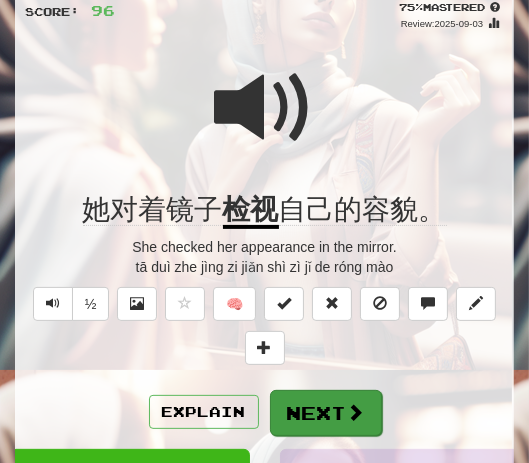 click on "Next" at bounding box center [326, 413] 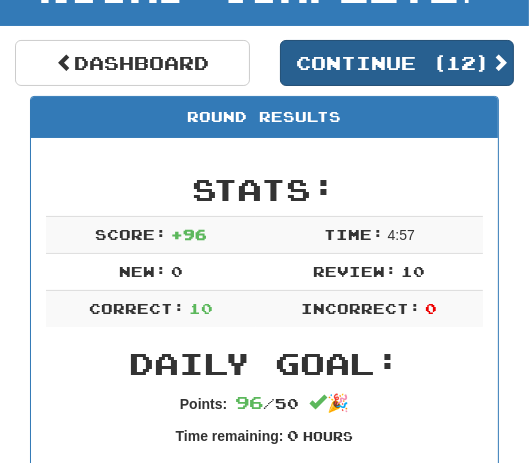 click on "Continue ( 12 )" at bounding box center (397, 63) 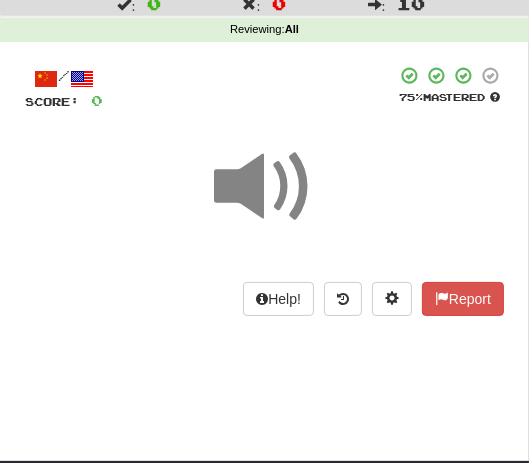 scroll, scrollTop: 49, scrollLeft: 0, axis: vertical 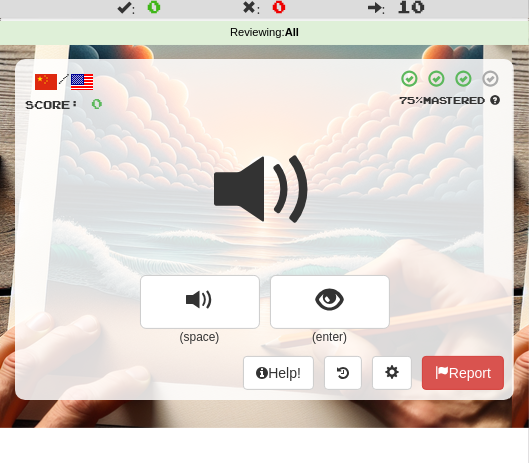 click on "/  Score:   0 75 %  Mastered (space) (enter)  Help!  Report" at bounding box center (264, 229) 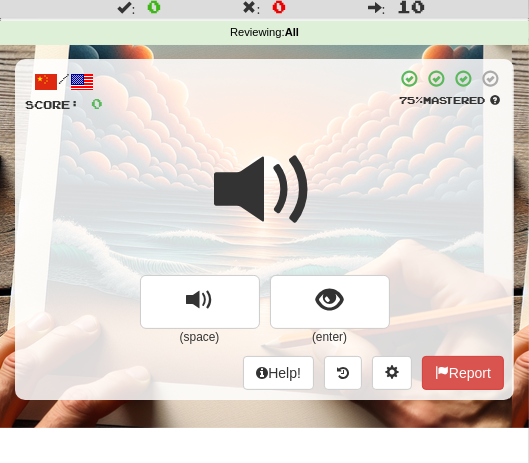 click at bounding box center [265, 190] 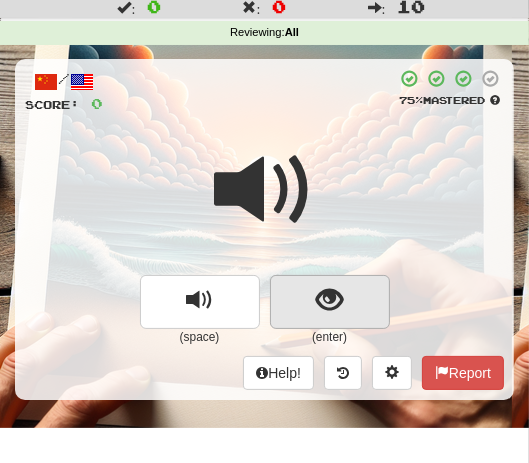 click at bounding box center [329, 300] 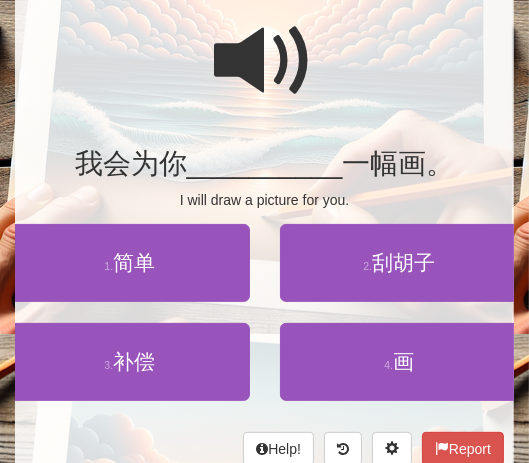 scroll, scrollTop: 179, scrollLeft: 0, axis: vertical 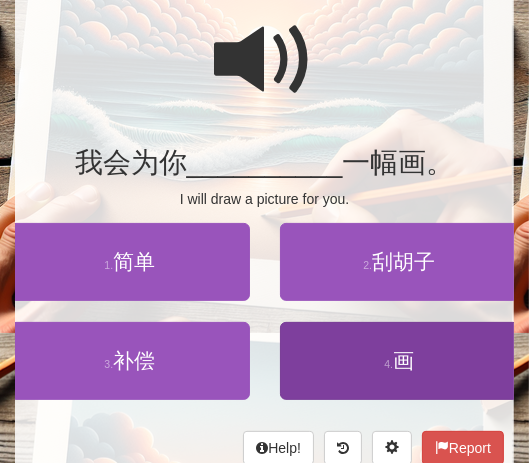 click on "画" at bounding box center [403, 360] 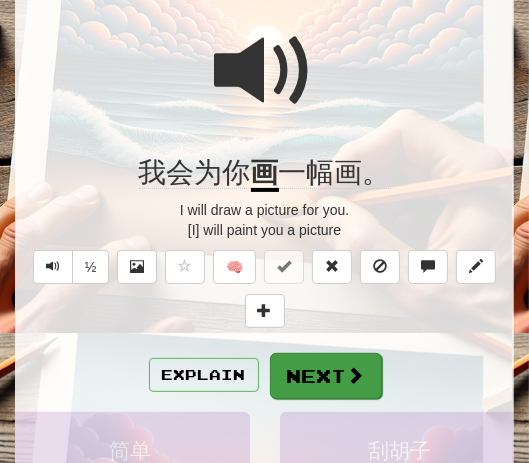 click on "Next" at bounding box center (326, 376) 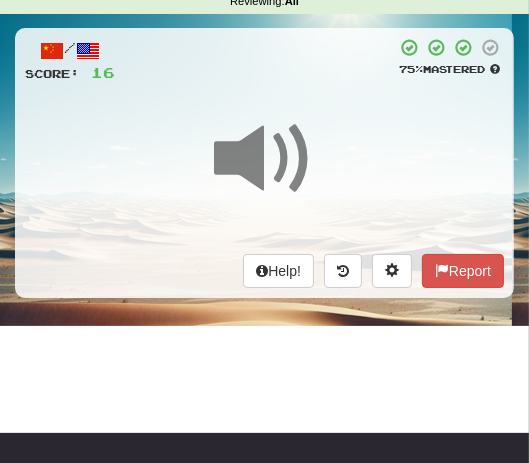 scroll, scrollTop: 77, scrollLeft: 0, axis: vertical 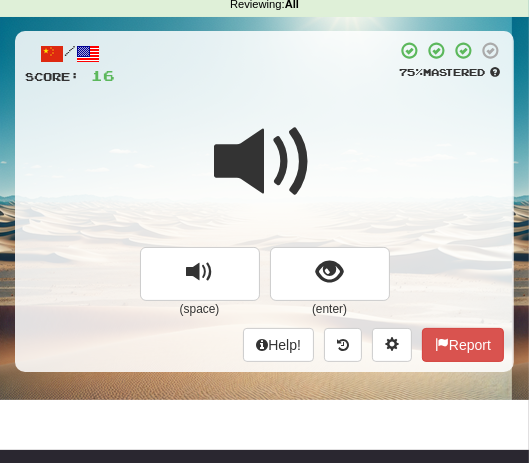 click at bounding box center (264, 175) 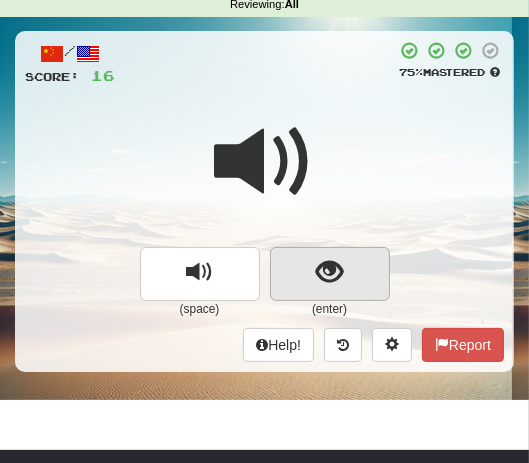 click at bounding box center [329, 272] 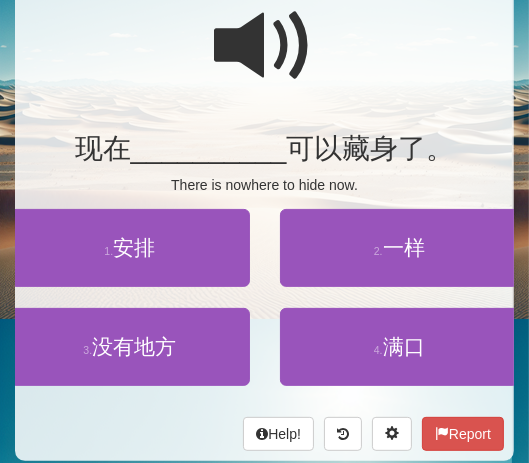 scroll, scrollTop: 196, scrollLeft: 0, axis: vertical 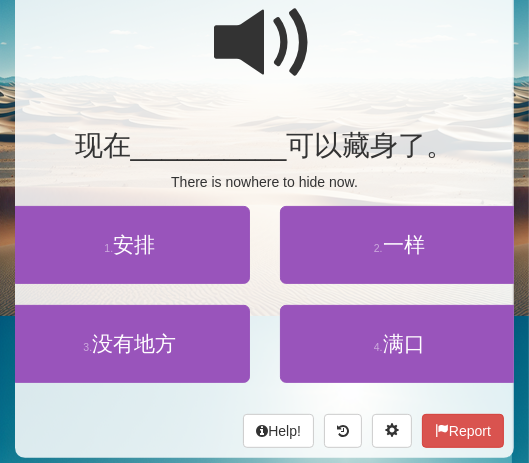 click at bounding box center [265, 43] 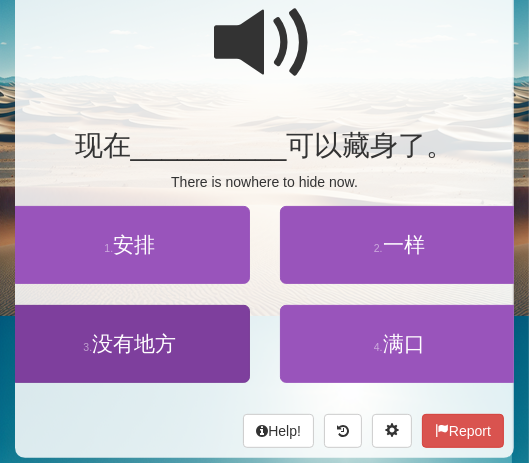 click on "没有地方" at bounding box center (134, 343) 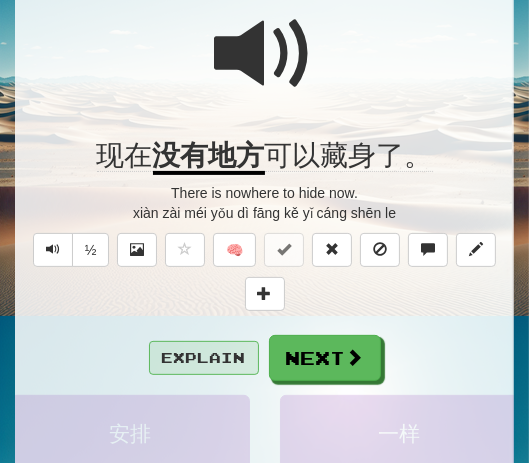click on "Explain" at bounding box center (204, 358) 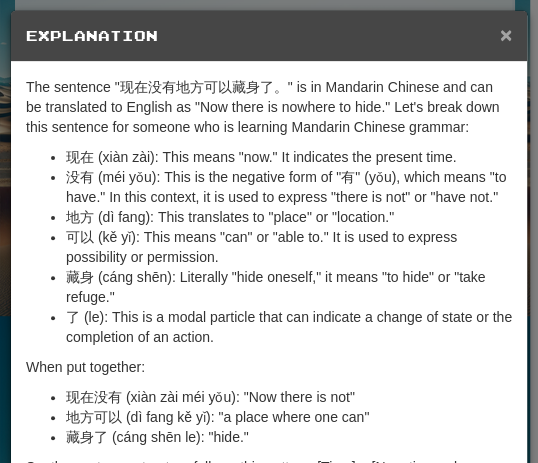 click on "×" at bounding box center (506, 34) 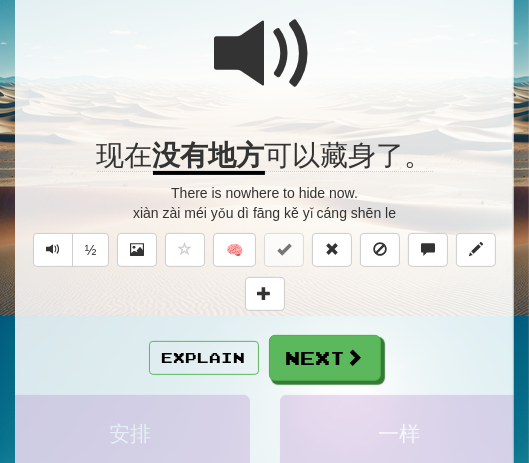 click at bounding box center [265, 54] 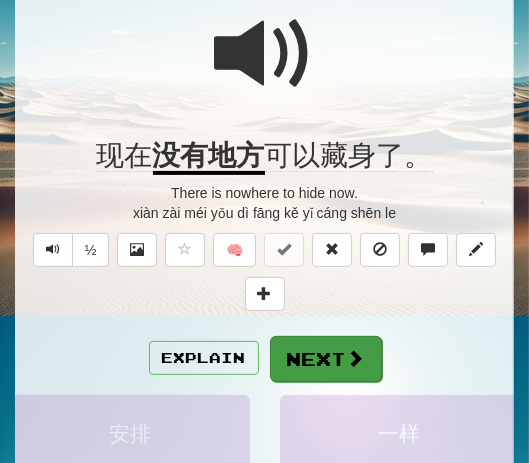 click on "Next" at bounding box center [326, 359] 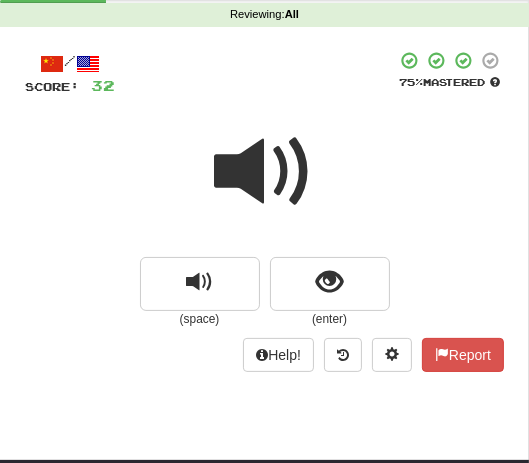 scroll, scrollTop: 66, scrollLeft: 0, axis: vertical 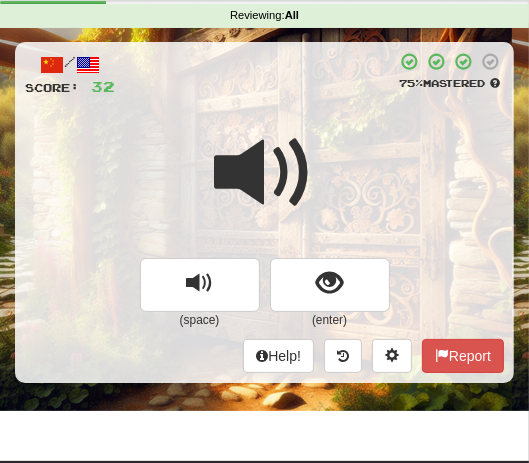 click at bounding box center [264, 186] 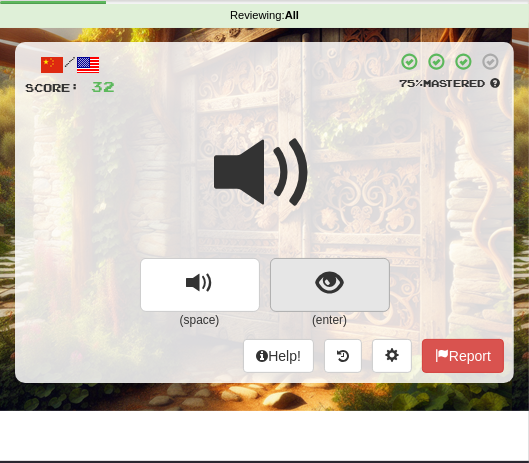 click at bounding box center (329, 283) 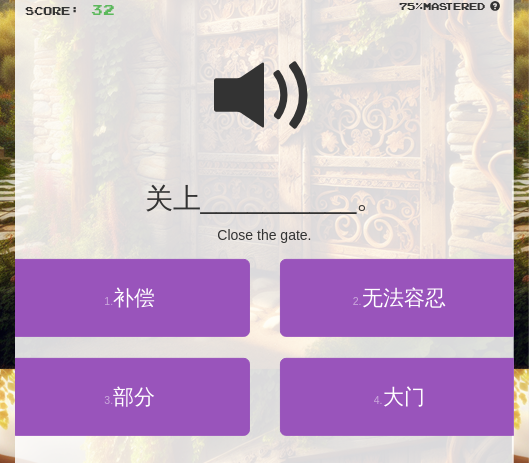 scroll, scrollTop: 144, scrollLeft: 0, axis: vertical 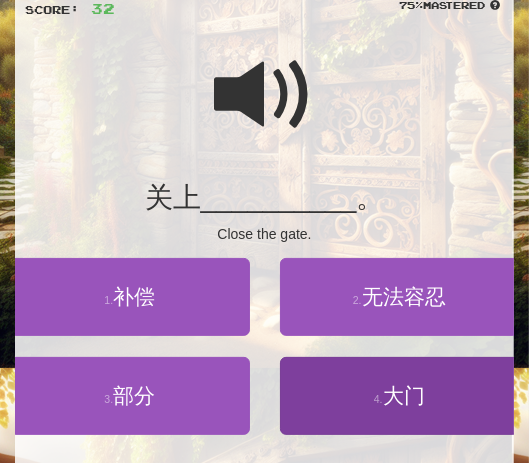 click on "4 .  大门" at bounding box center (400, 396) 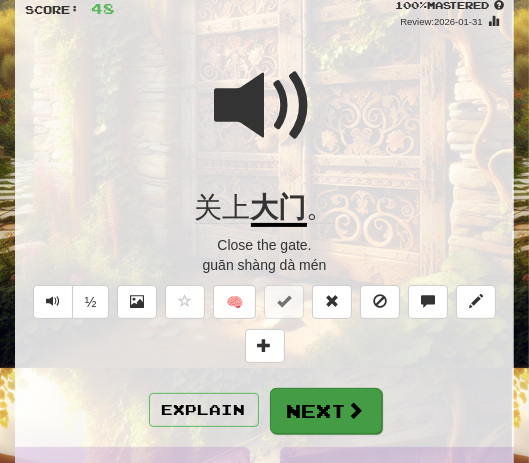 click on "Next" at bounding box center (326, 411) 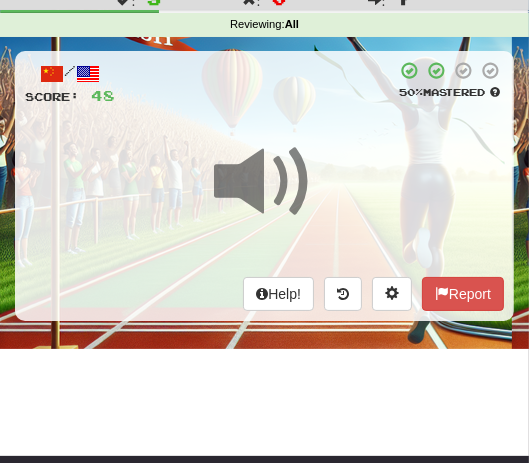 scroll, scrollTop: 52, scrollLeft: 0, axis: vertical 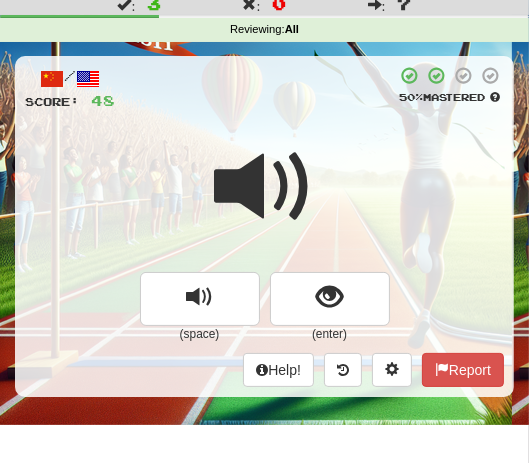 click at bounding box center [265, 187] 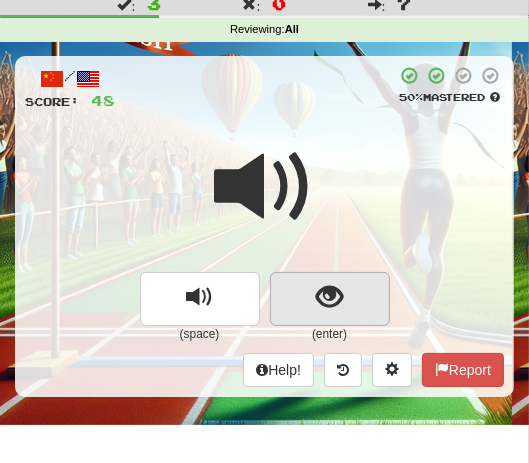 click at bounding box center [329, 297] 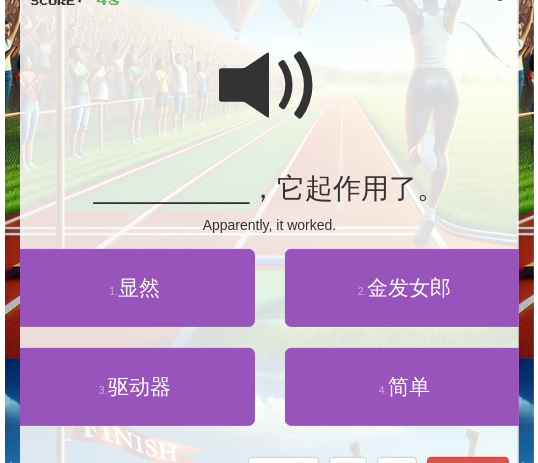 scroll, scrollTop: 145, scrollLeft: 0, axis: vertical 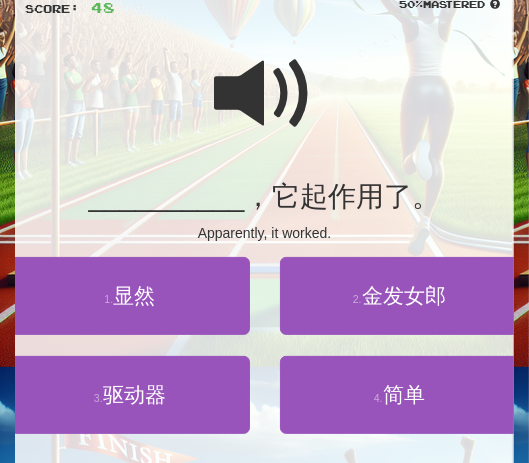 click at bounding box center [265, 94] 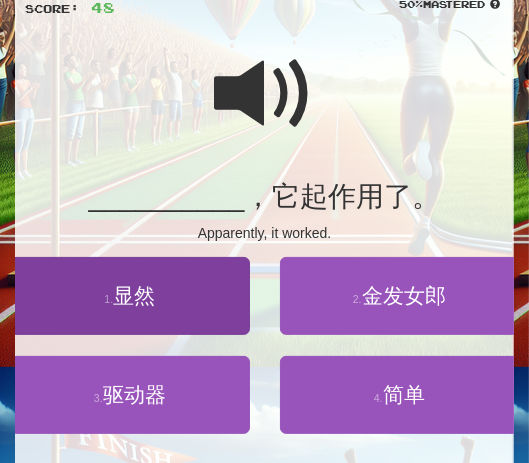 click on "显然" at bounding box center (134, 295) 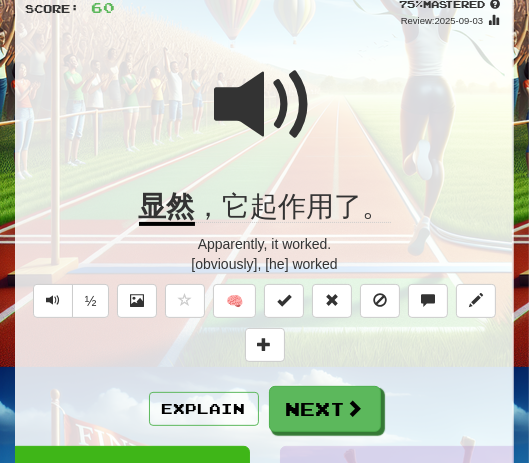 click at bounding box center [265, 105] 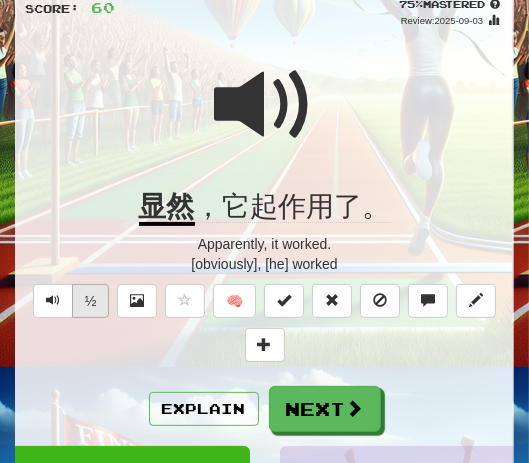 click on "½" at bounding box center (91, 301) 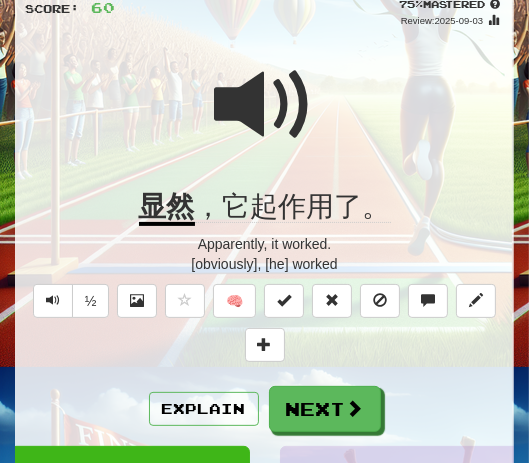 click at bounding box center [265, 105] 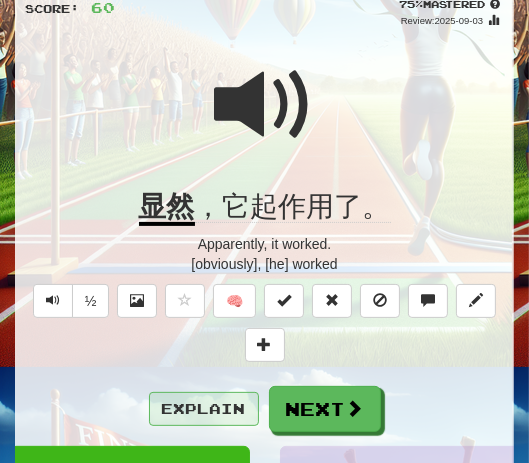 click on "Explain" at bounding box center (204, 409) 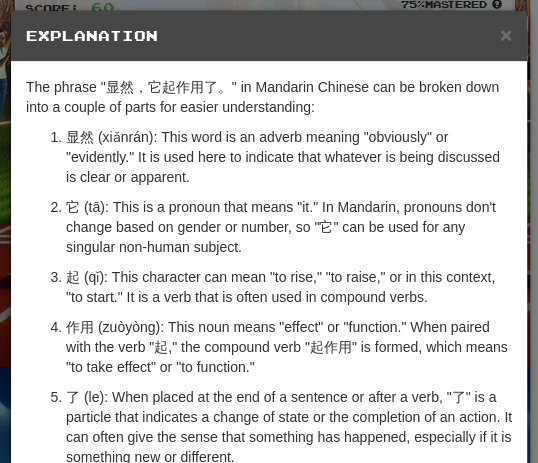 scroll, scrollTop: -1, scrollLeft: 0, axis: vertical 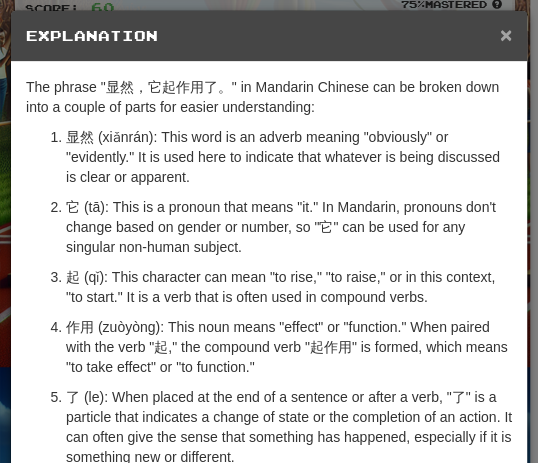 click on "×" at bounding box center (506, 34) 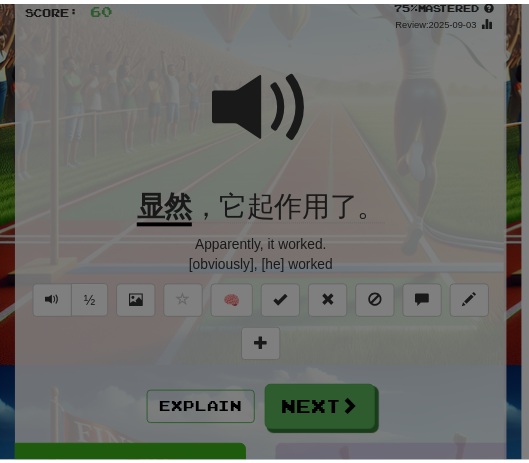 scroll, scrollTop: 0, scrollLeft: 0, axis: both 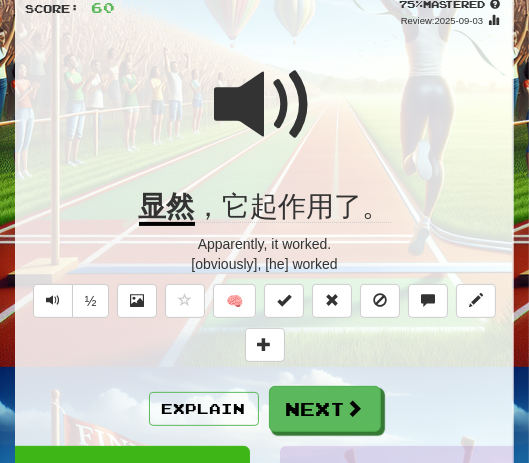 click at bounding box center [265, 105] 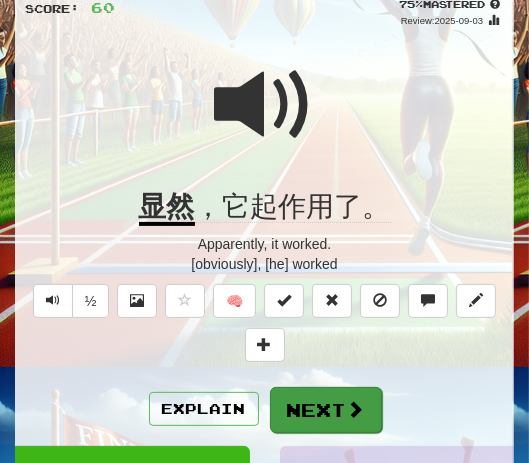 click on "Next" at bounding box center (326, 410) 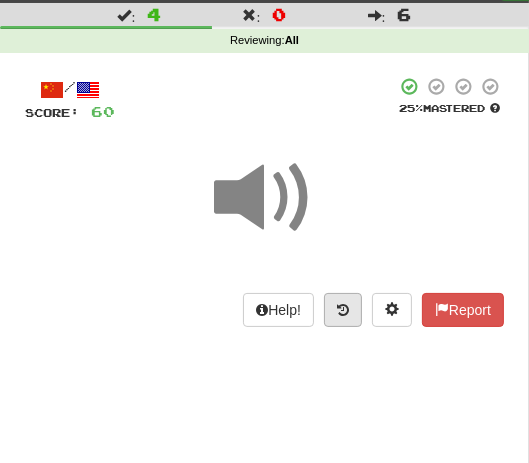 scroll, scrollTop: 37, scrollLeft: 0, axis: vertical 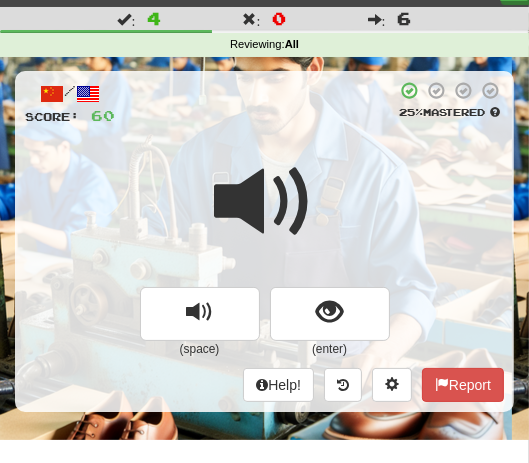 click at bounding box center (264, 215) 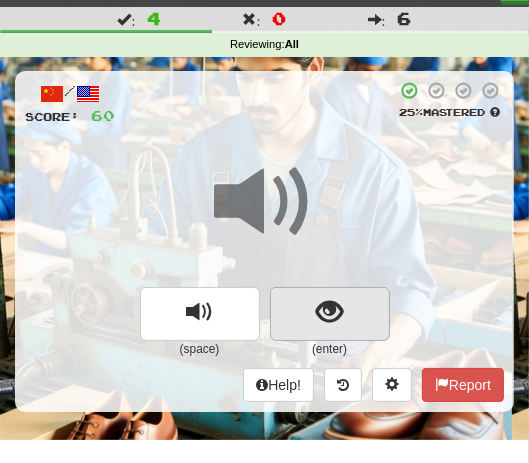 click at bounding box center [329, 312] 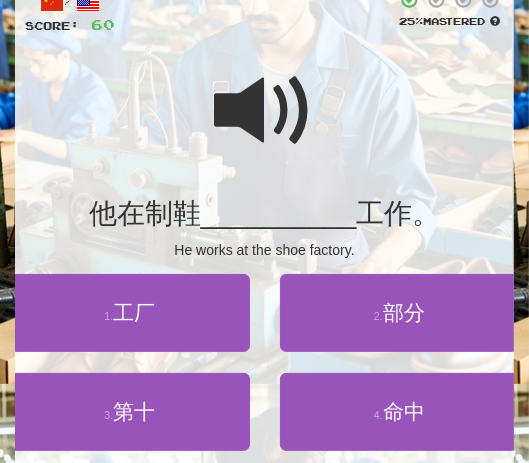 scroll, scrollTop: 128, scrollLeft: 0, axis: vertical 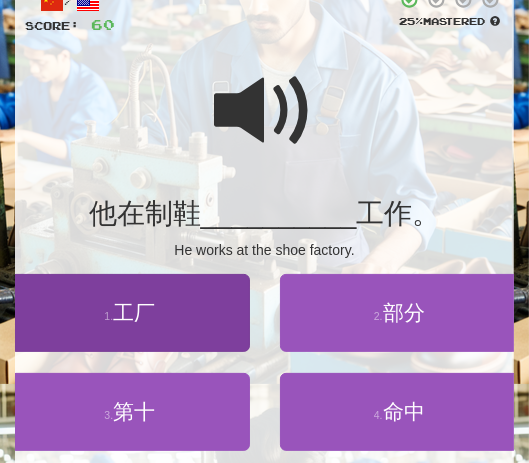 click on "工厂" at bounding box center (134, 312) 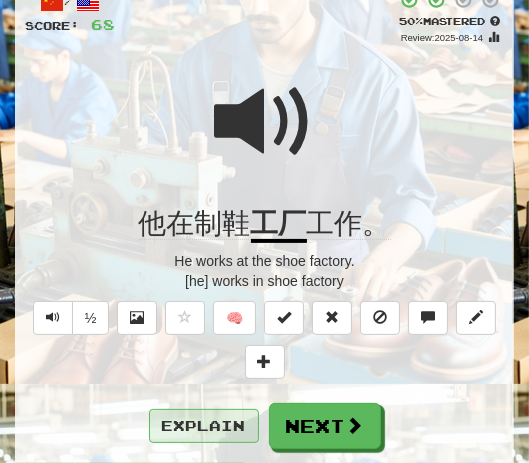 click on "Explain" at bounding box center (204, 426) 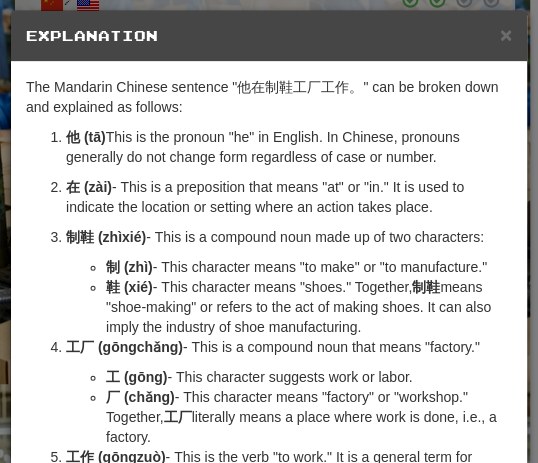 click on "Explanation" at bounding box center (269, 36) 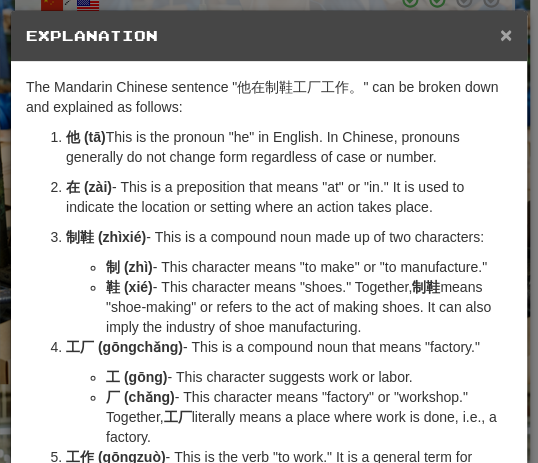 click on "×" at bounding box center (506, 34) 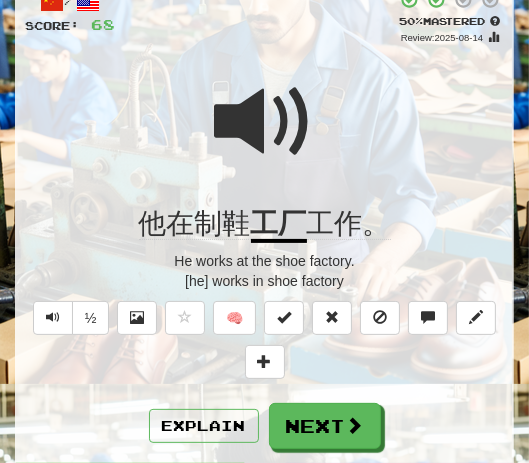 click at bounding box center (265, 122) 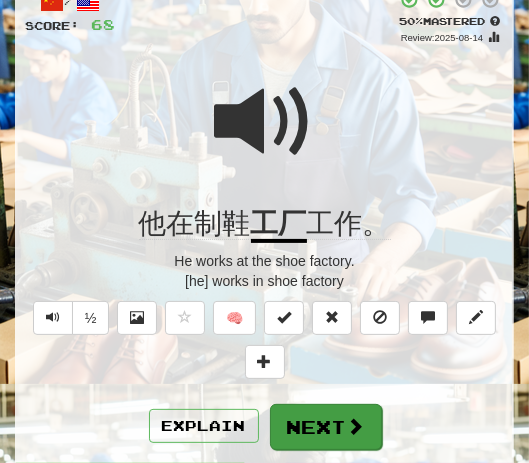 click on "Next" at bounding box center (326, 427) 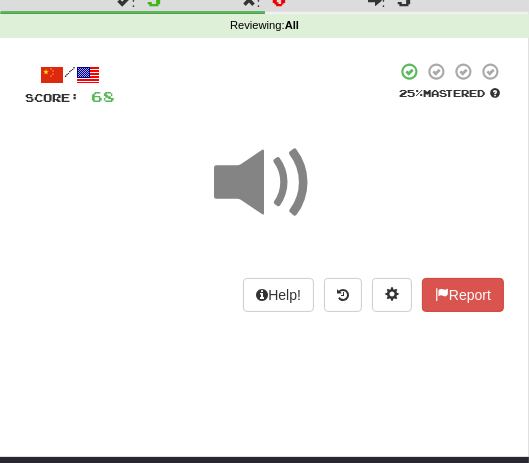 scroll, scrollTop: 25, scrollLeft: 0, axis: vertical 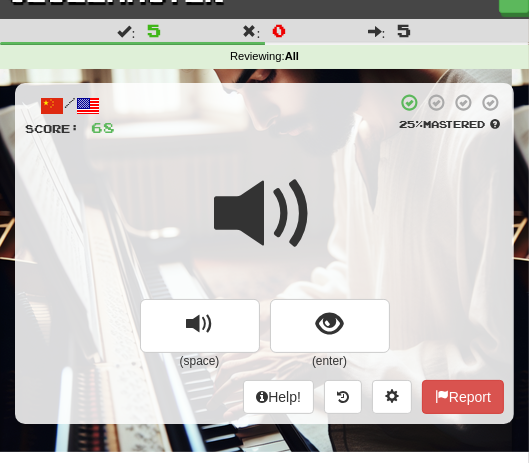 click on "/  Score:   68 25 %  Mastered (space) (enter)  Help!  Report" at bounding box center (264, 253) 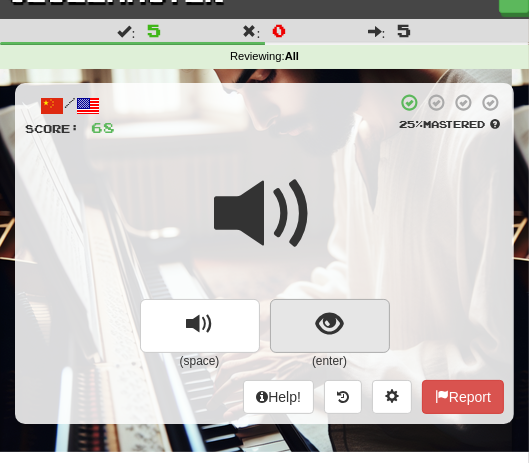 click at bounding box center (329, 324) 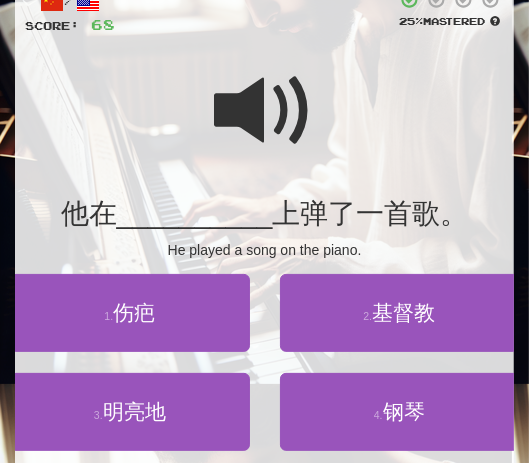 scroll, scrollTop: 131, scrollLeft: 0, axis: vertical 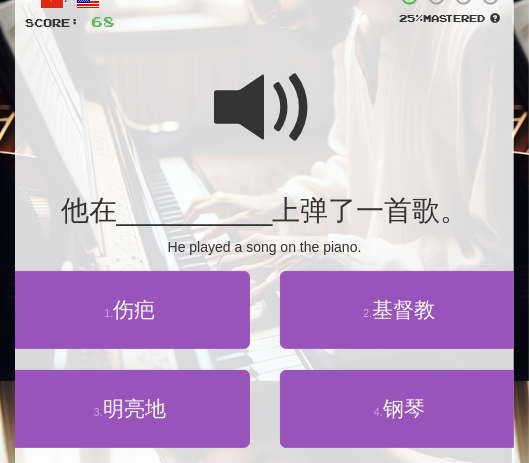 click at bounding box center (265, 108) 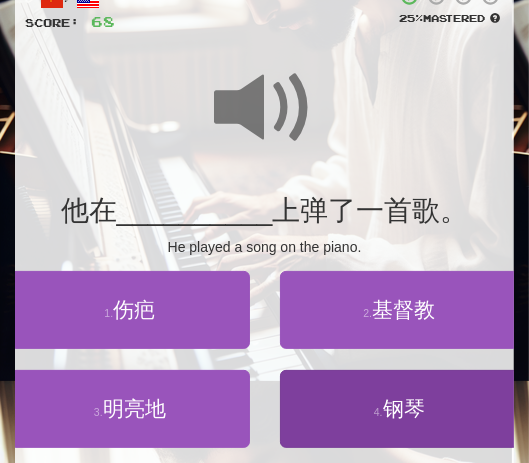 click on "钢琴" at bounding box center (404, 408) 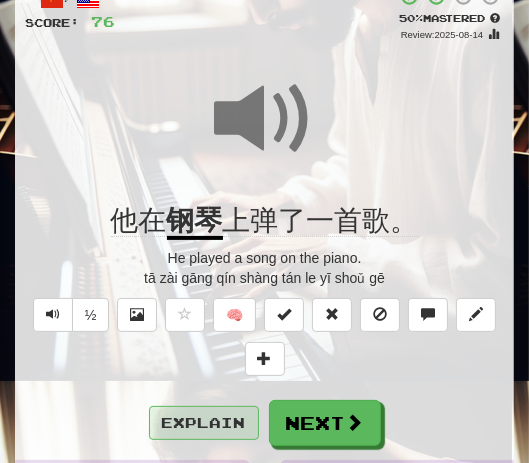 click on "Explain" at bounding box center [204, 423] 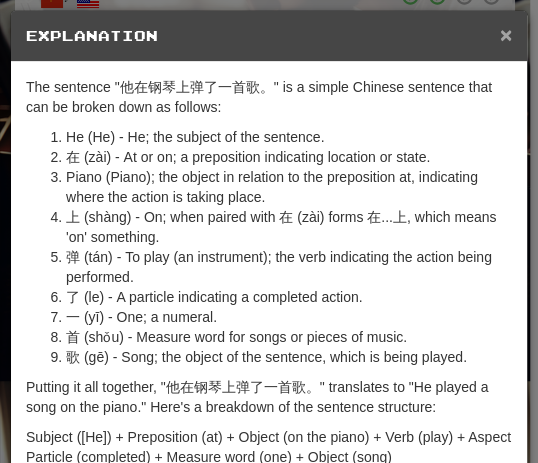 click on "×" at bounding box center (506, 34) 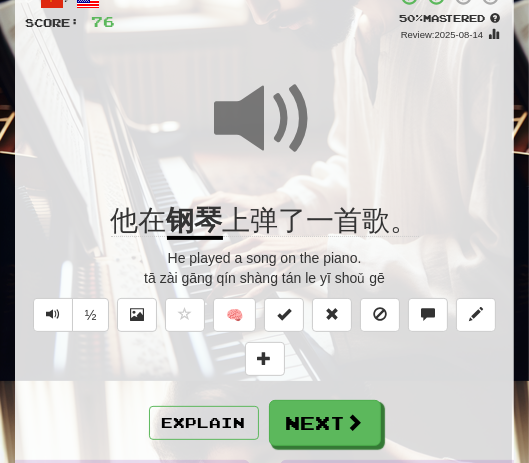 click at bounding box center (265, 119) 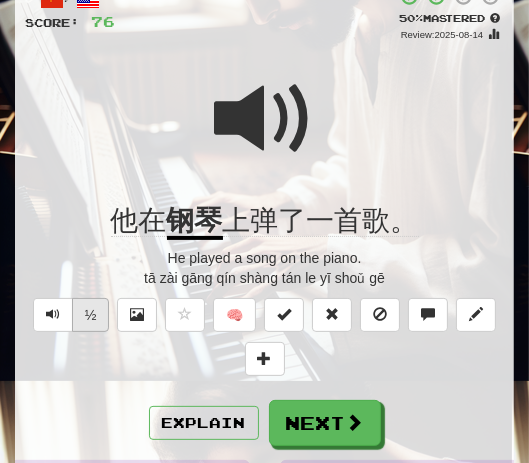 click on "½" at bounding box center (91, 315) 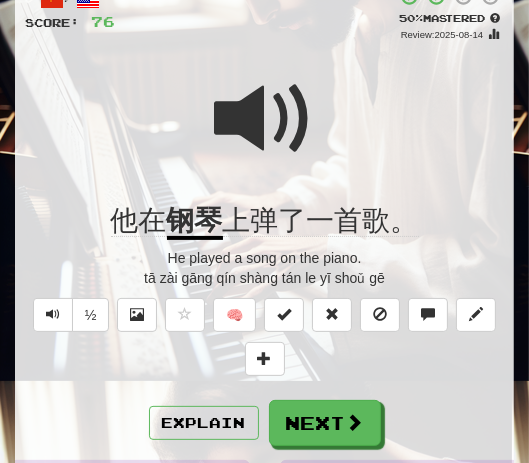 click at bounding box center (265, 119) 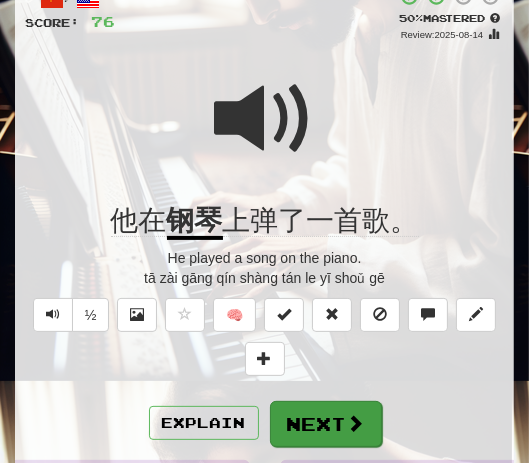click on "Next" at bounding box center [326, 424] 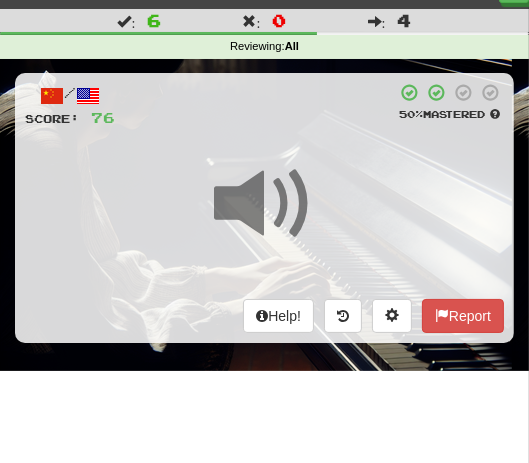 scroll, scrollTop: 34, scrollLeft: 0, axis: vertical 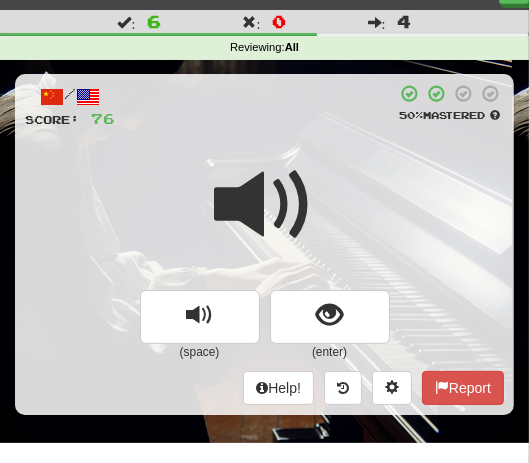 click at bounding box center (264, 218) 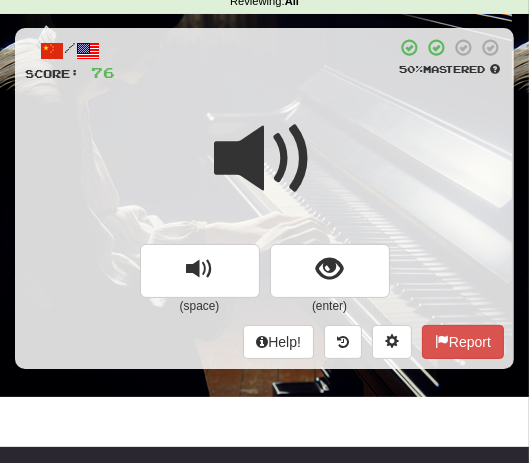 scroll, scrollTop: 91, scrollLeft: 0, axis: vertical 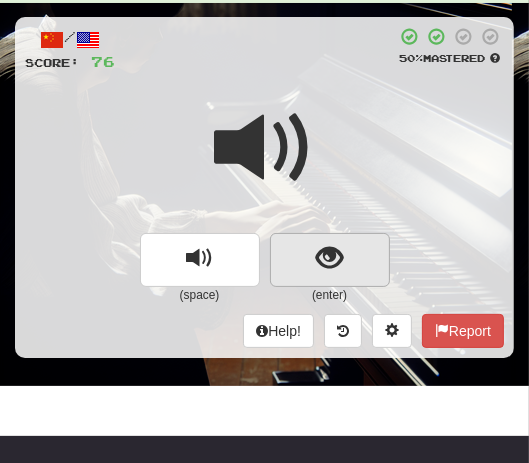 click at bounding box center [329, 258] 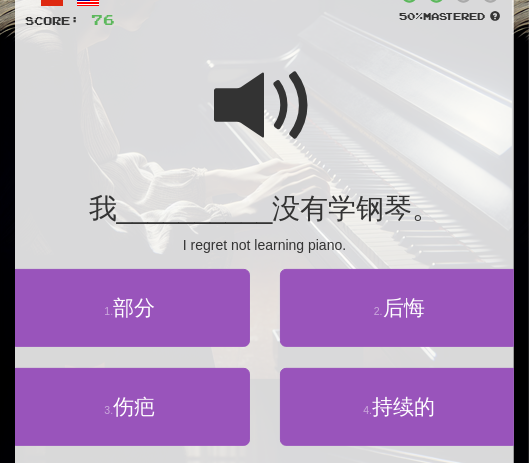 scroll, scrollTop: 138, scrollLeft: 0, axis: vertical 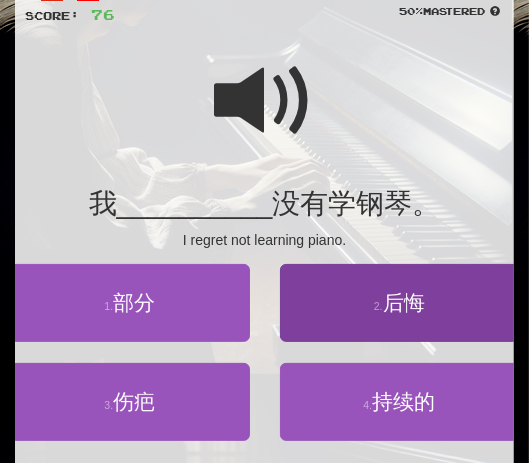 click on "后悔" at bounding box center [404, 302] 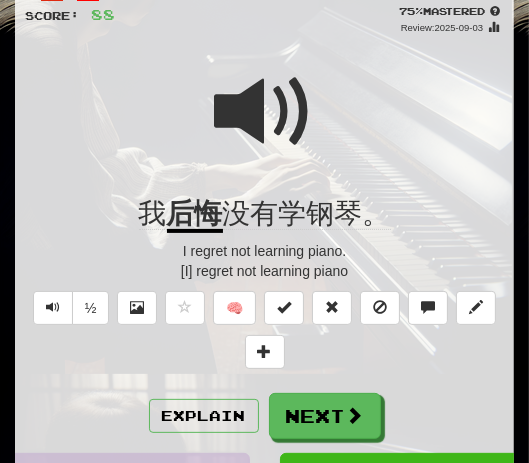 click at bounding box center [265, 112] 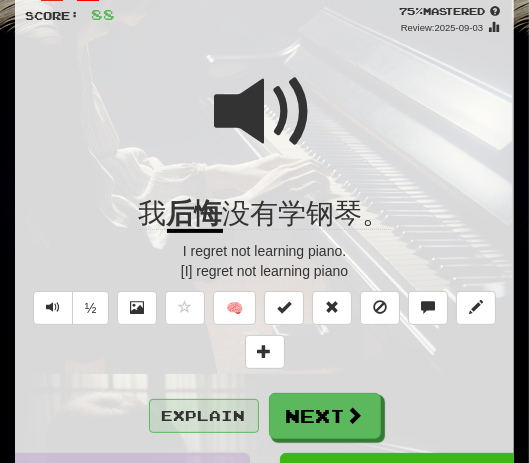 click on "Explain" at bounding box center [204, 416] 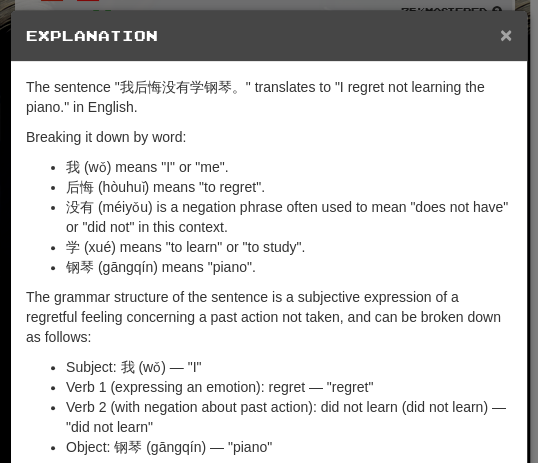 click on "×" at bounding box center [506, 34] 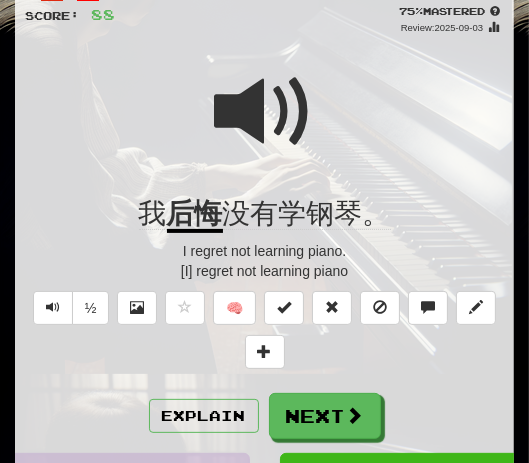 click at bounding box center [265, 112] 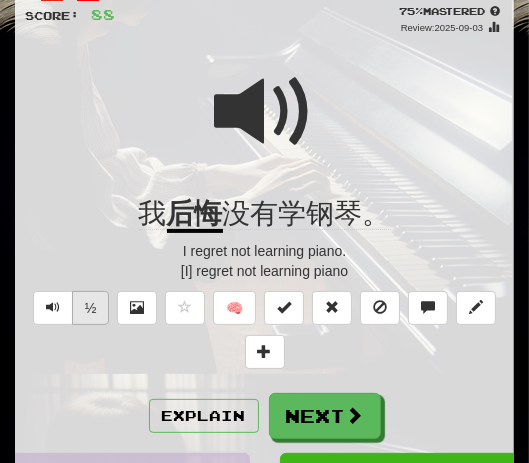 click on "½" at bounding box center (91, 308) 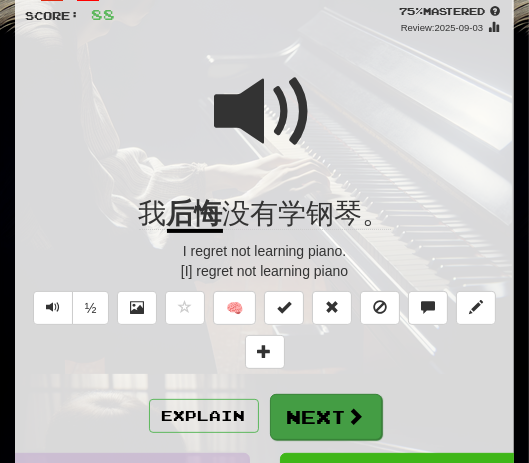 click on "Next" at bounding box center [326, 417] 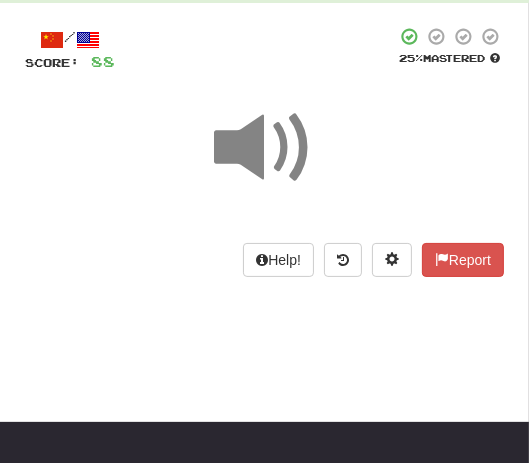 scroll, scrollTop: 86, scrollLeft: 0, axis: vertical 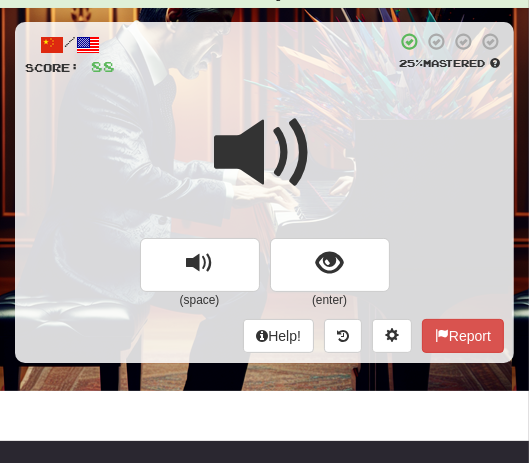 click at bounding box center [264, 166] 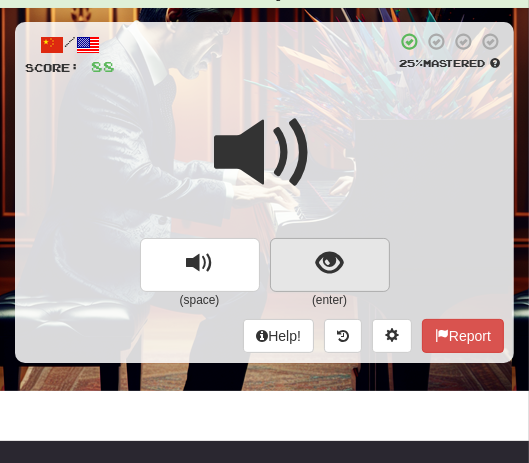 click at bounding box center [329, 263] 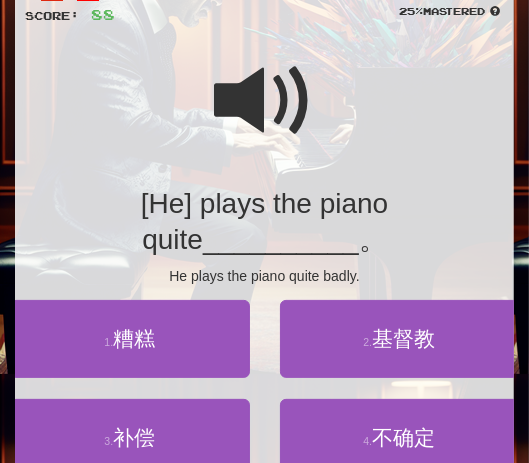 scroll, scrollTop: 154, scrollLeft: 0, axis: vertical 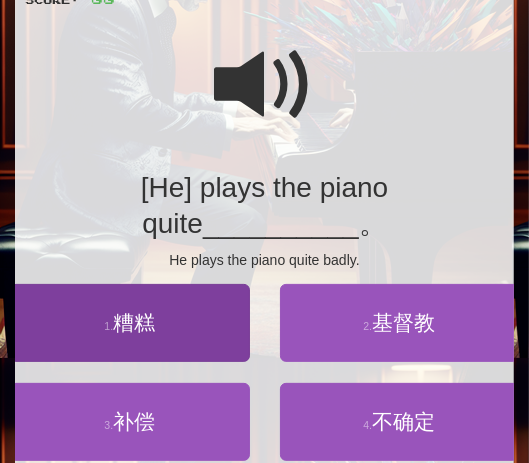 click on "糟糕" at bounding box center (134, 322) 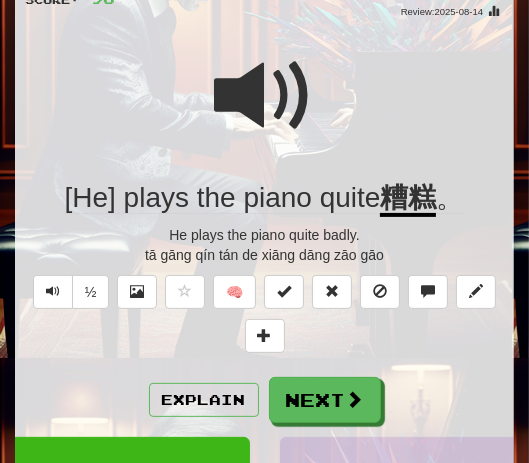 click at bounding box center [265, 96] 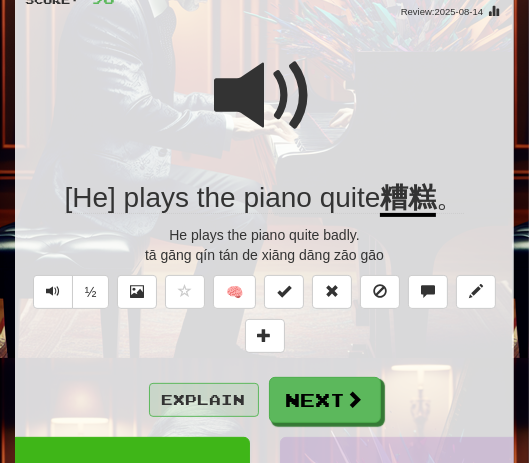 click on "Explain" at bounding box center [204, 400] 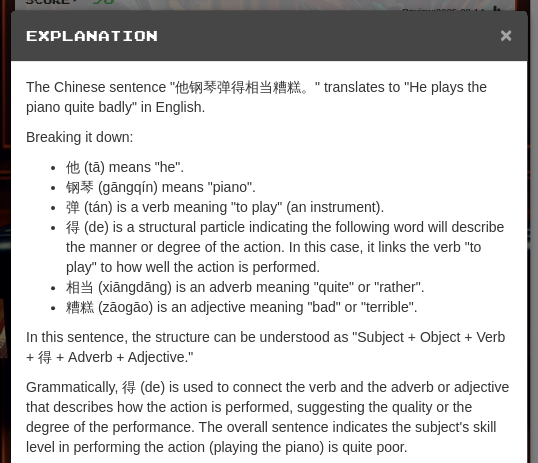 click on "×" at bounding box center [506, 34] 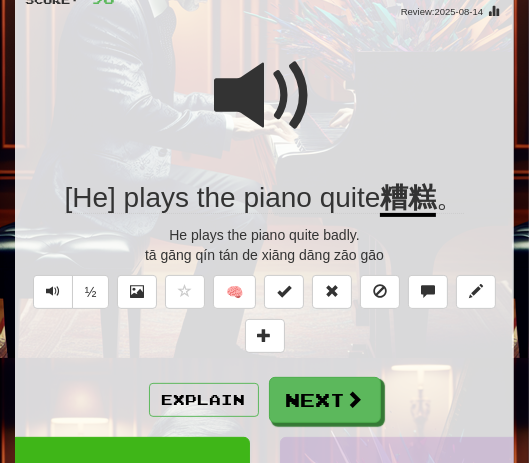 click at bounding box center (265, 96) 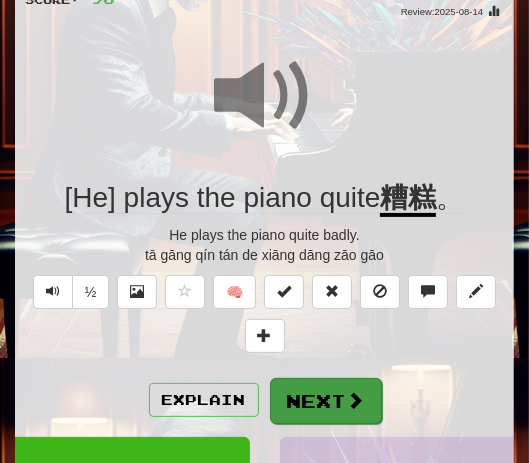 click on "Next" at bounding box center (326, 401) 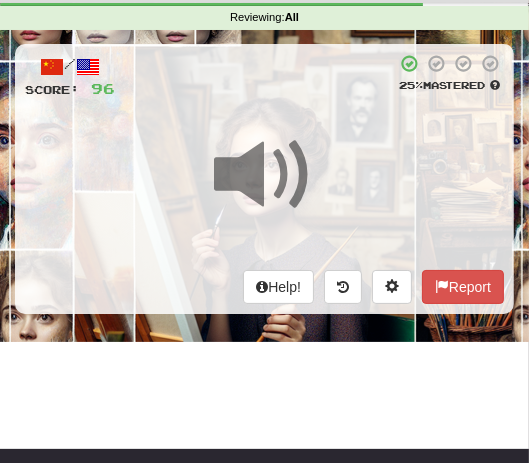 scroll, scrollTop: 55, scrollLeft: 0, axis: vertical 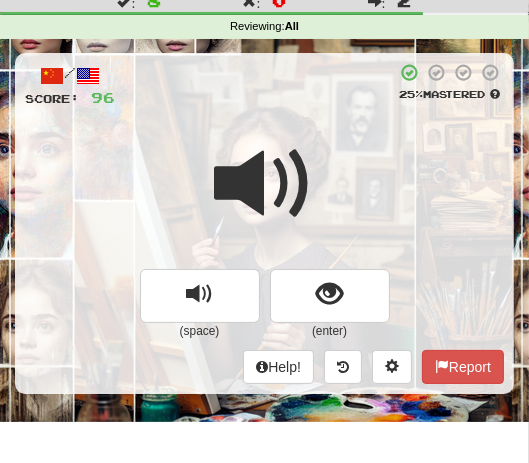 click on "/  Score:   96 25 %  Mastered (space) (enter)  Help!  Report" at bounding box center (264, 223) 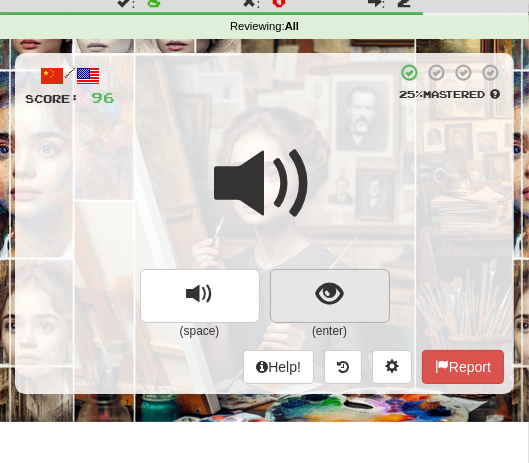 click at bounding box center [329, 294] 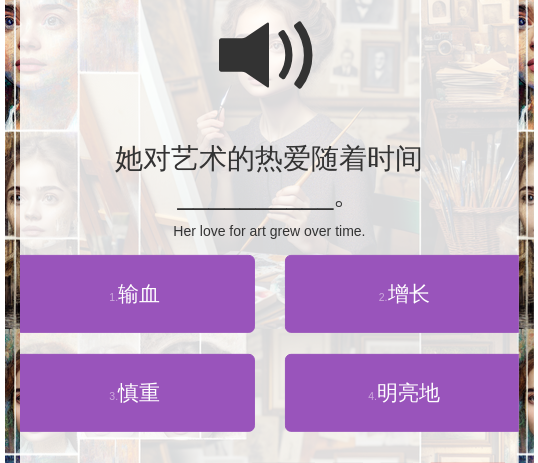 scroll, scrollTop: 185, scrollLeft: 0, axis: vertical 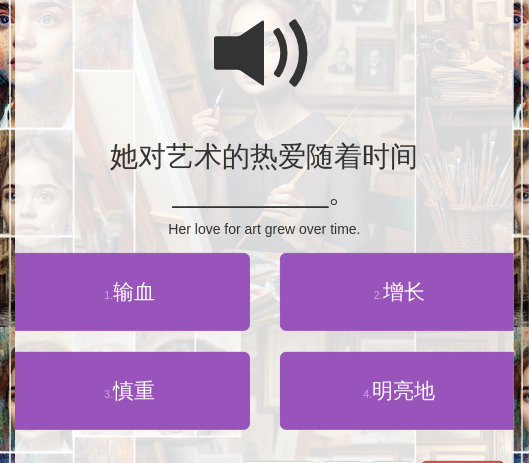click at bounding box center [265, 54] 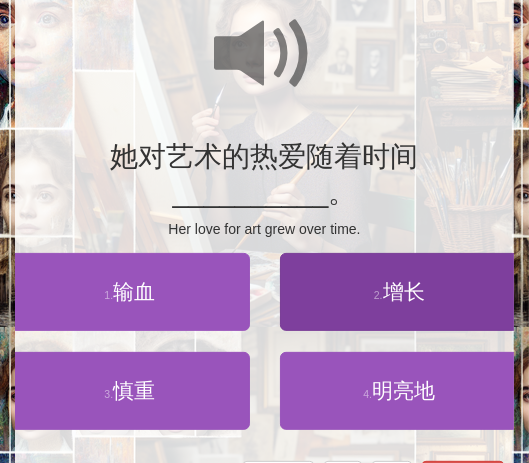 click on "增长" at bounding box center [404, 291] 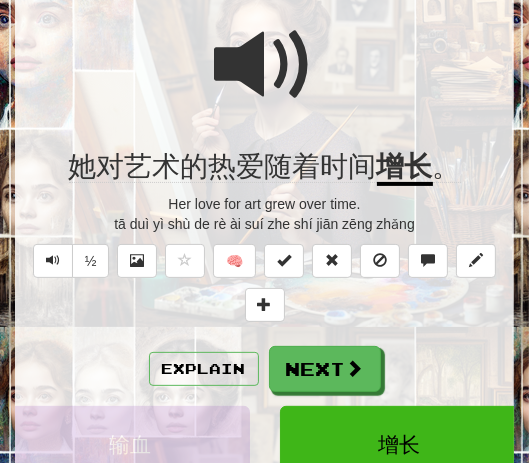 click at bounding box center [264, 78] 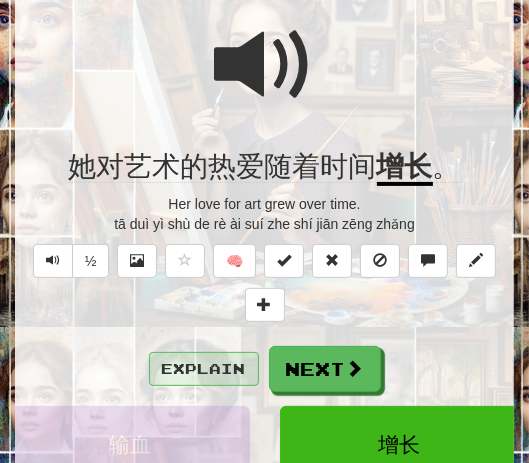 click on "Explain" at bounding box center [204, 369] 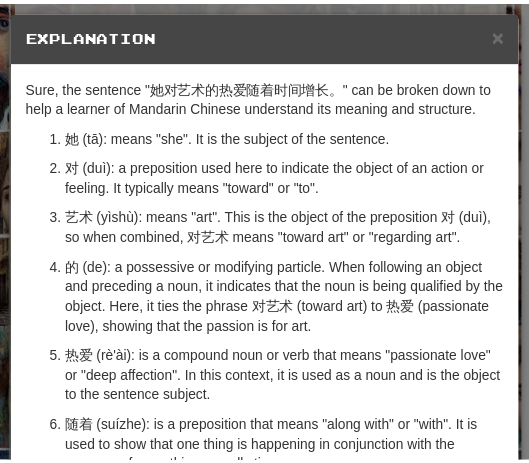 scroll, scrollTop: 0, scrollLeft: 0, axis: both 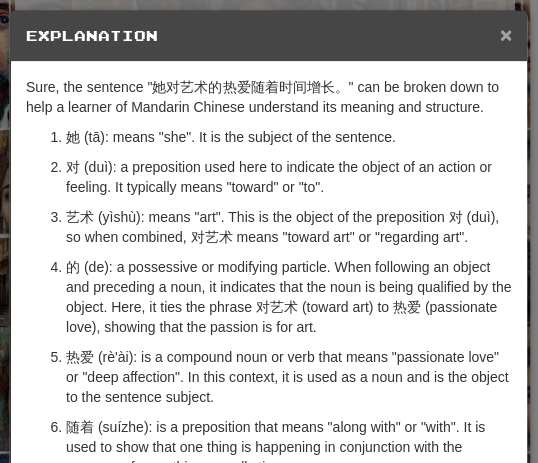click on "×" at bounding box center [506, 34] 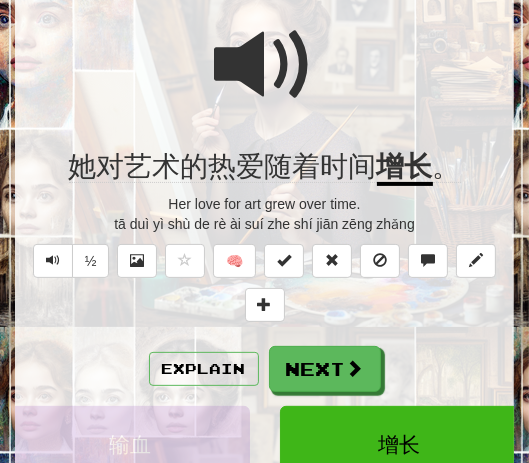 click at bounding box center (265, 65) 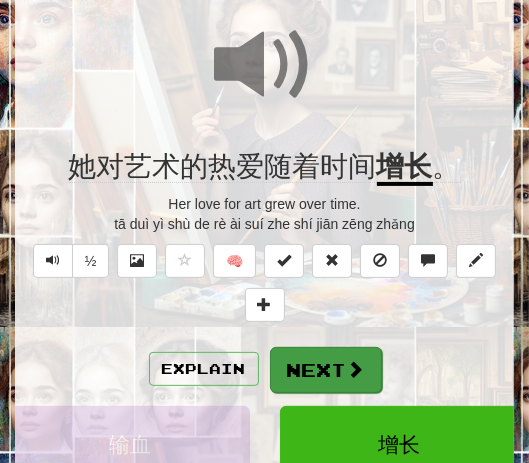 click on "Next" at bounding box center [326, 370] 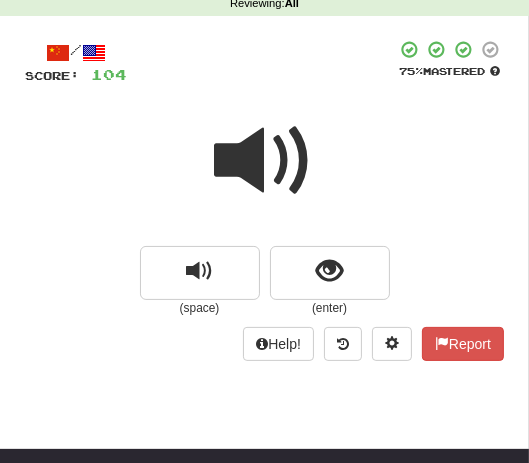 scroll, scrollTop: 77, scrollLeft: 0, axis: vertical 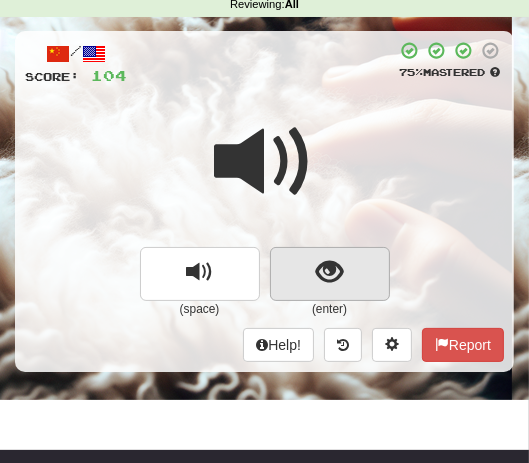 click at bounding box center (329, 272) 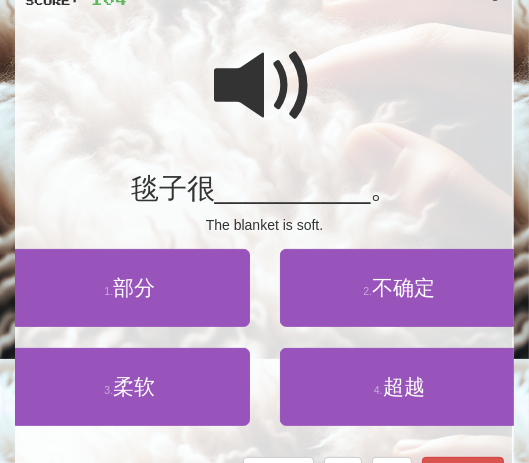 scroll, scrollTop: 166, scrollLeft: 0, axis: vertical 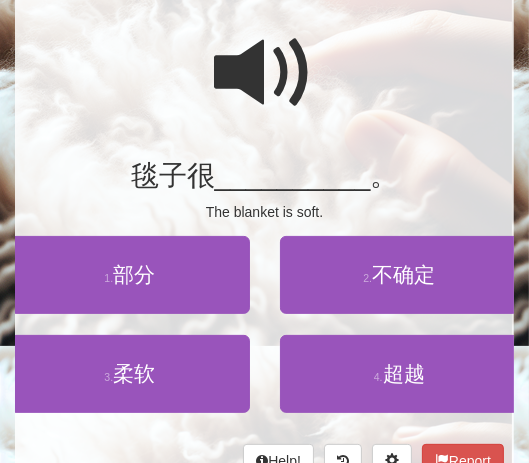 click at bounding box center (265, 73) 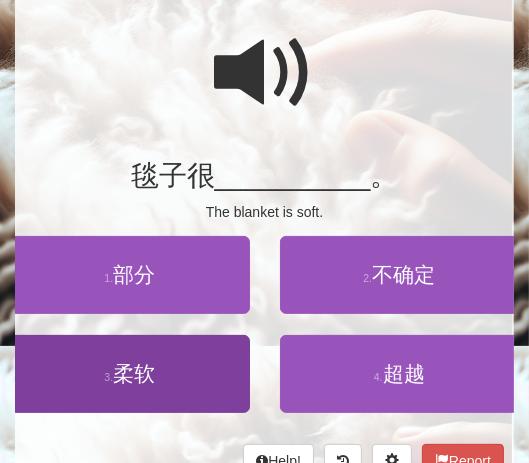 click on "柔软" at bounding box center (134, 373) 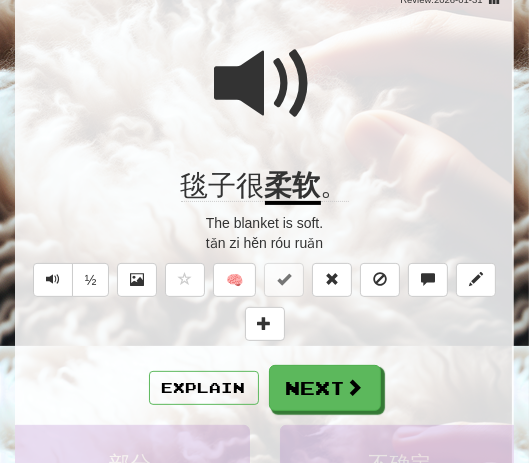 click at bounding box center (265, 84) 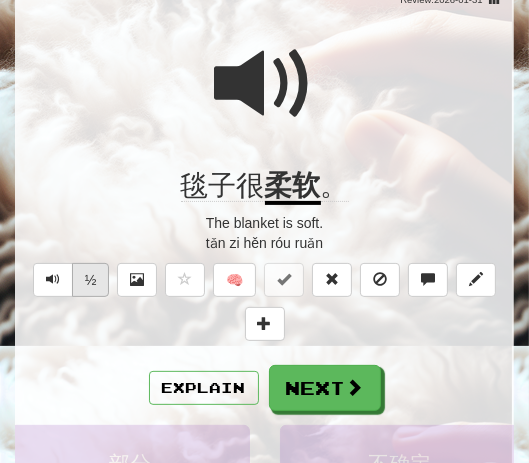 click on "½" at bounding box center (91, 280) 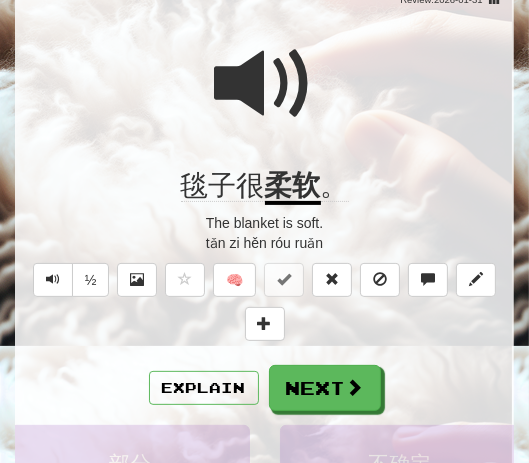 click at bounding box center [265, 84] 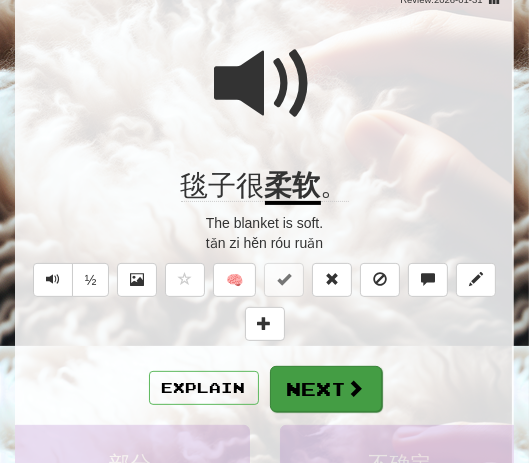 click on "Next" at bounding box center (326, 389) 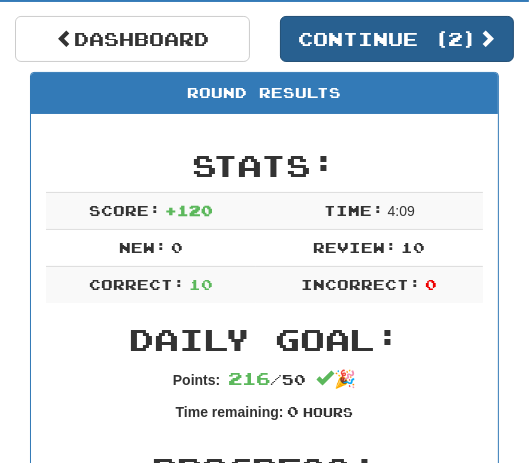 click on "Continue ( 2 )" at bounding box center (397, 39) 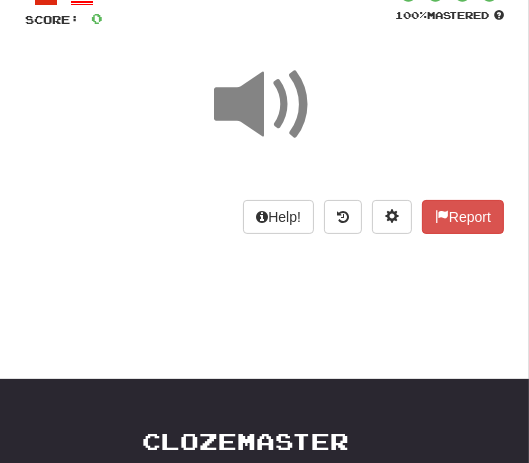 scroll, scrollTop: 128, scrollLeft: 0, axis: vertical 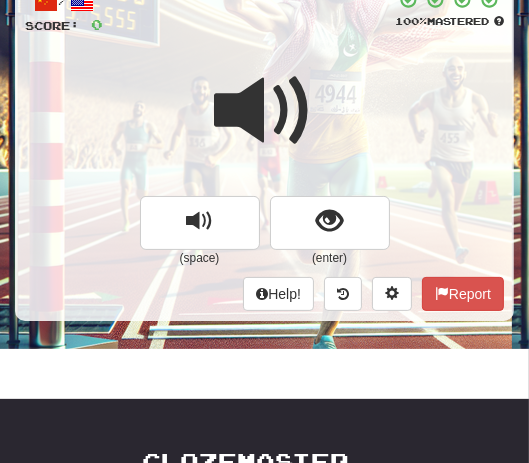 click at bounding box center (264, 124) 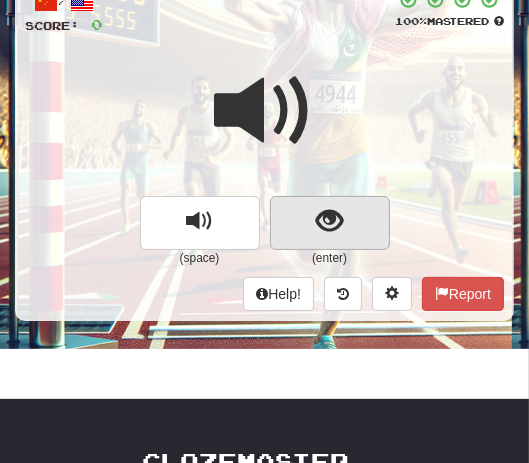 click at bounding box center (329, 221) 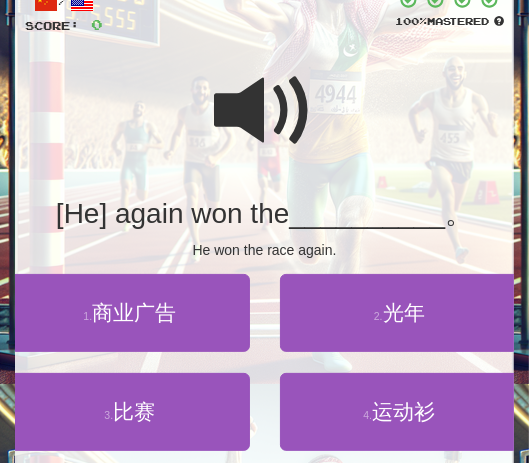 click at bounding box center [265, 111] 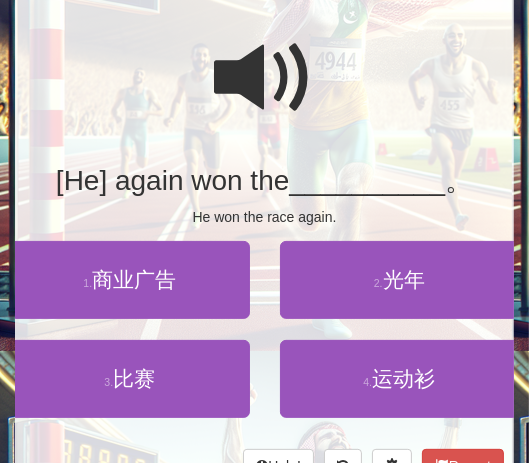 scroll, scrollTop: 164, scrollLeft: 0, axis: vertical 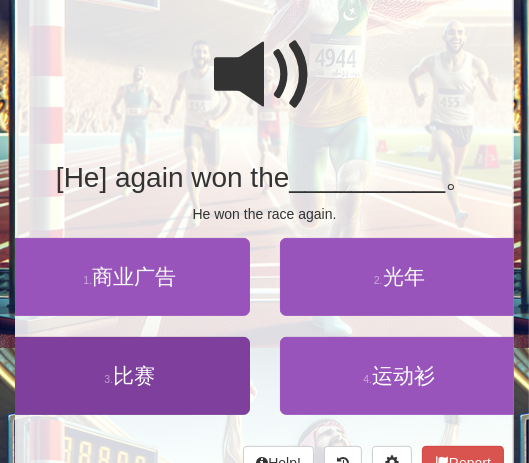 click on "比赛" at bounding box center [134, 375] 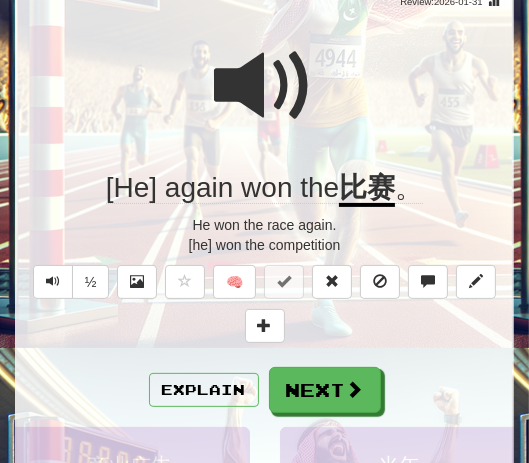 click at bounding box center (265, 86) 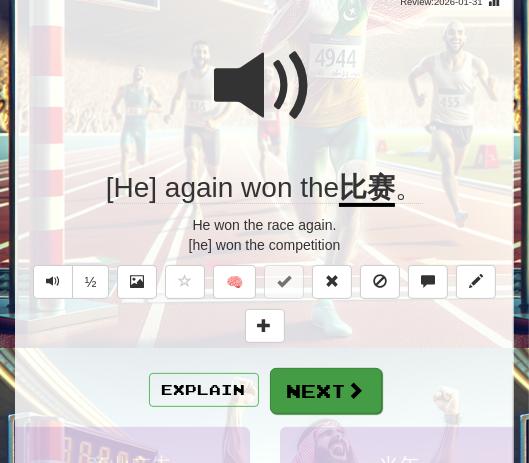 click on "Next" at bounding box center (326, 391) 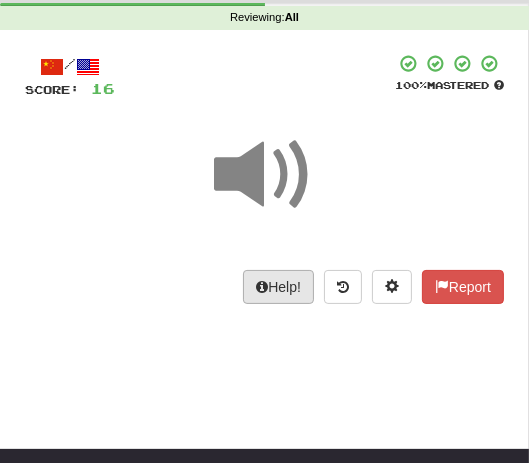 scroll, scrollTop: 58, scrollLeft: 0, axis: vertical 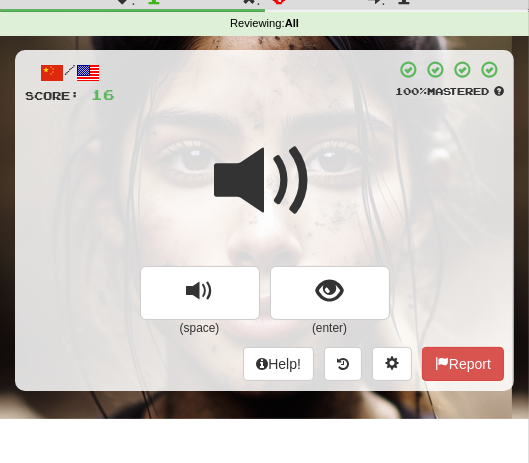 click at bounding box center (265, 181) 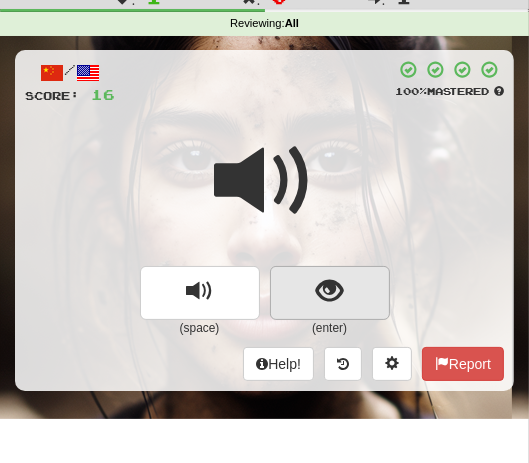 click at bounding box center (329, 291) 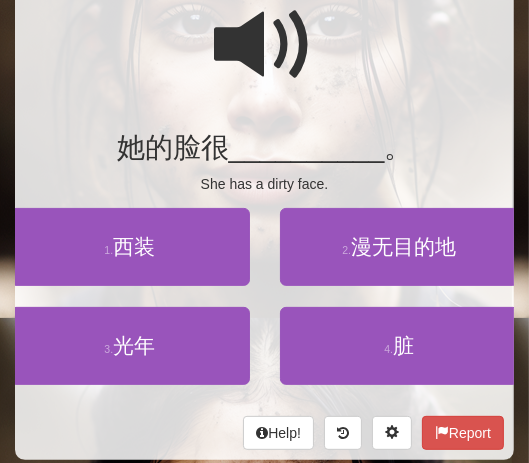 scroll, scrollTop: 196, scrollLeft: 0, axis: vertical 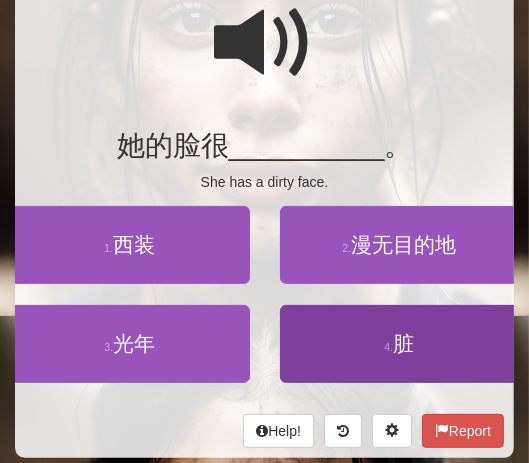click on "脏" at bounding box center (403, 343) 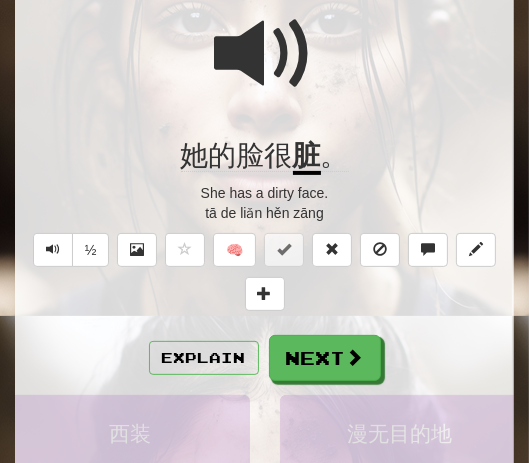 click at bounding box center [265, 54] 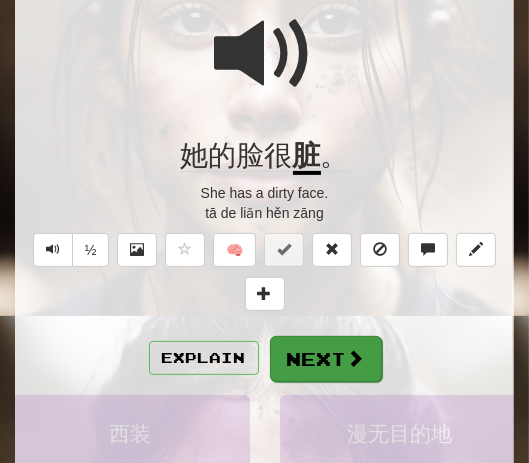 click on "Next" at bounding box center (326, 359) 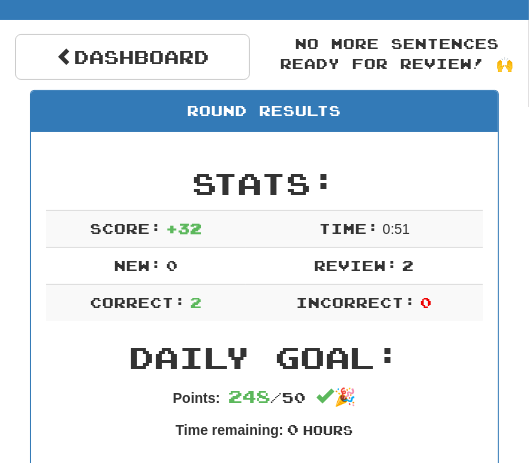 scroll, scrollTop: 145, scrollLeft: 0, axis: vertical 